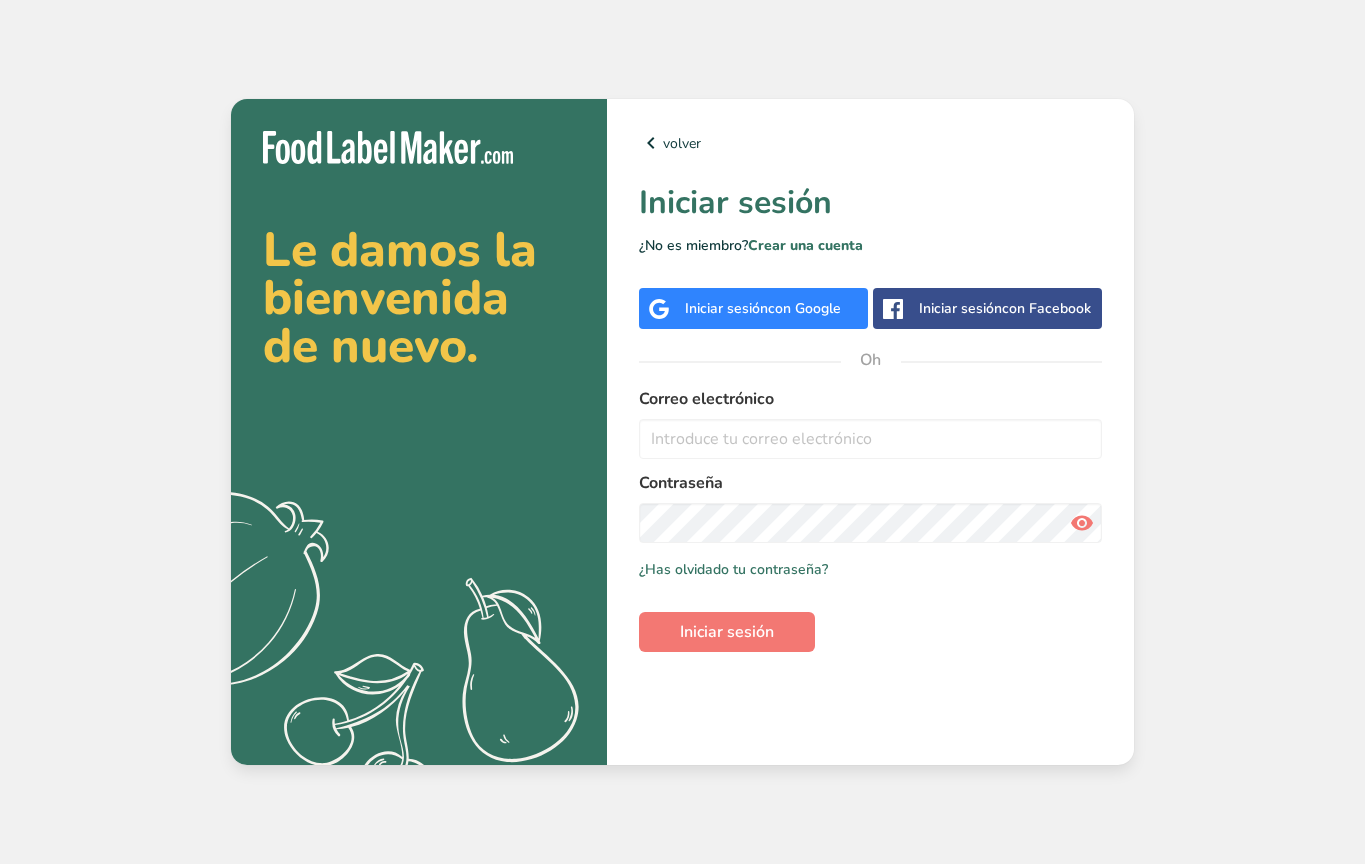 scroll, scrollTop: 0, scrollLeft: 0, axis: both 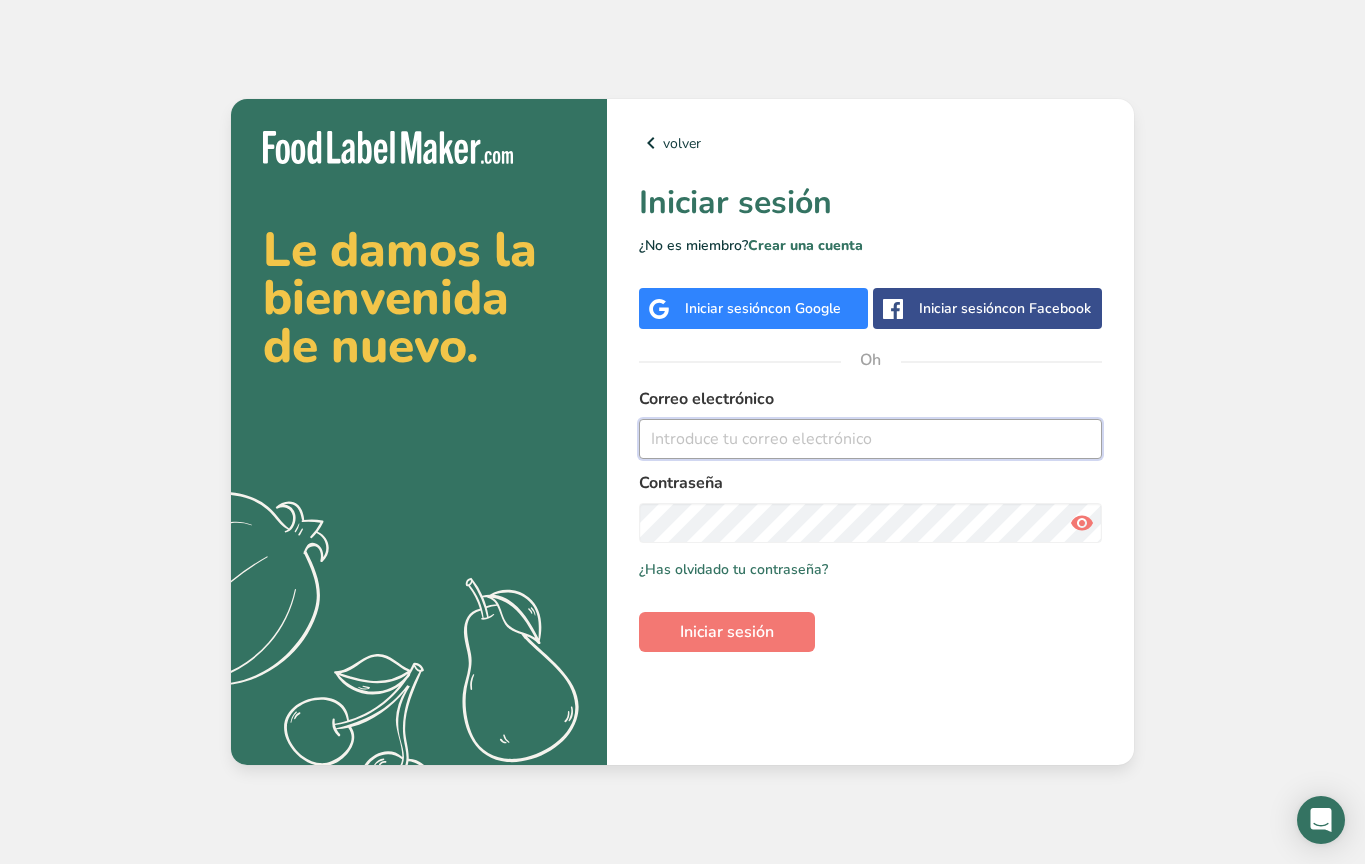 click at bounding box center (870, 439) 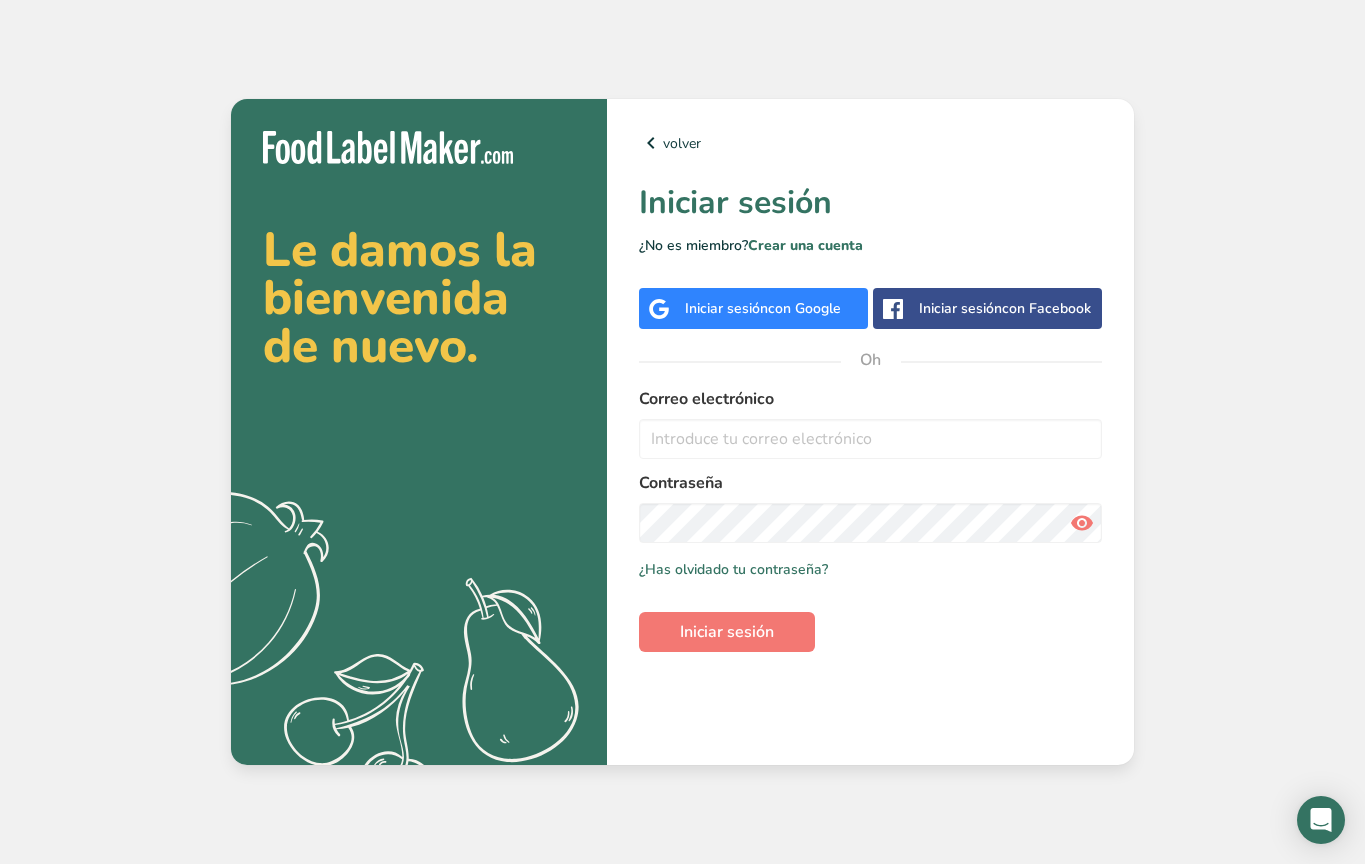 click on "Iniciar sesión" at bounding box center [726, 308] 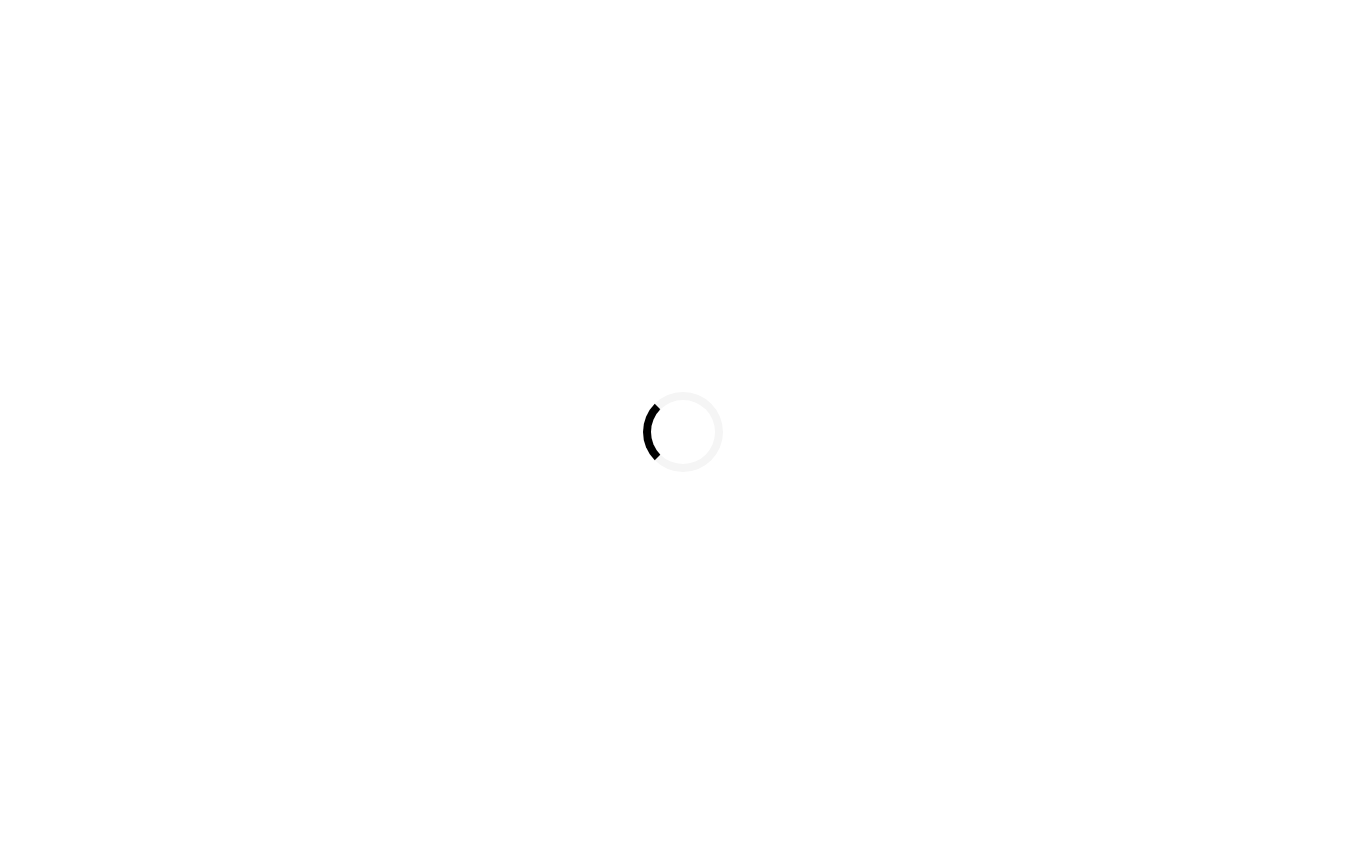 scroll, scrollTop: 0, scrollLeft: 0, axis: both 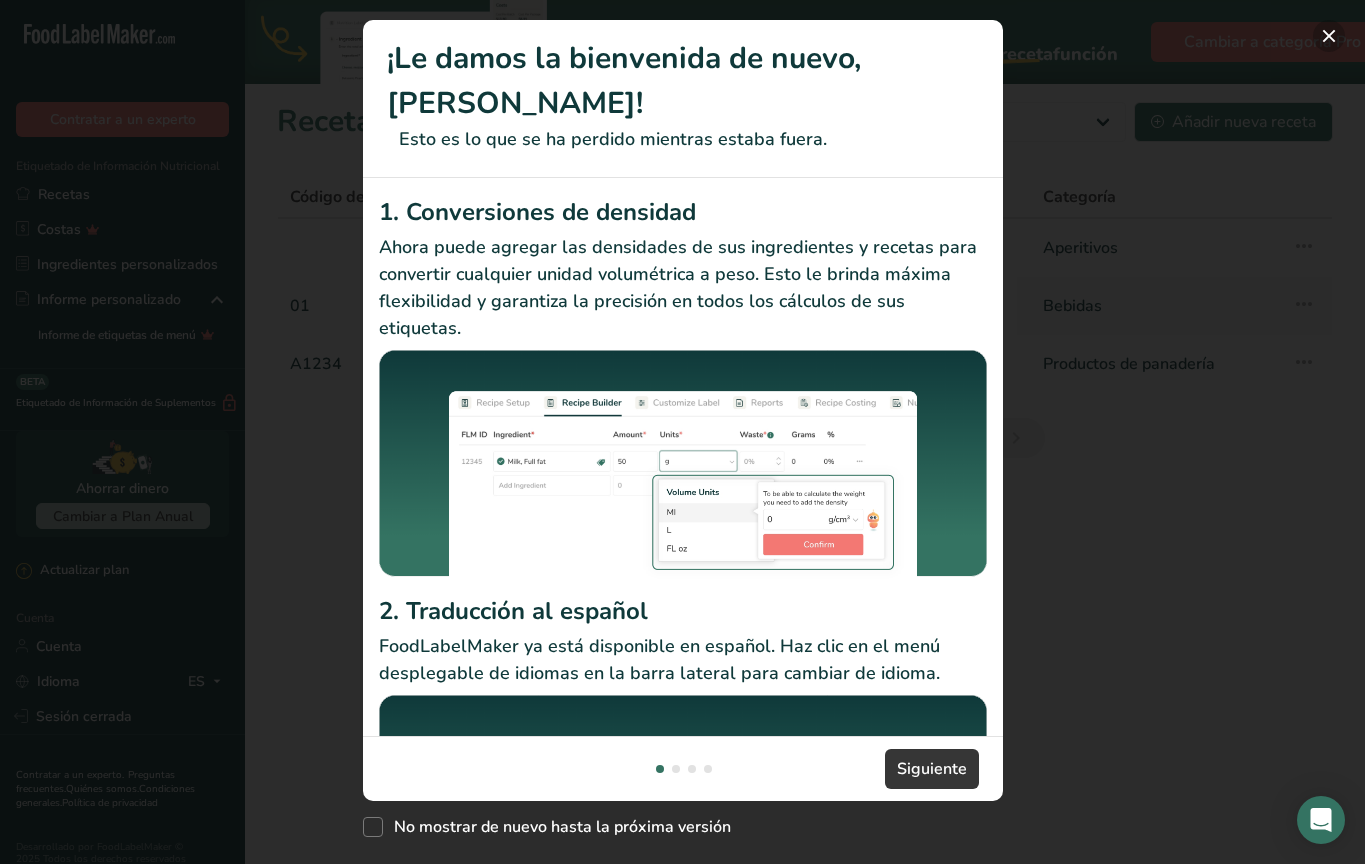 click at bounding box center [1329, 36] 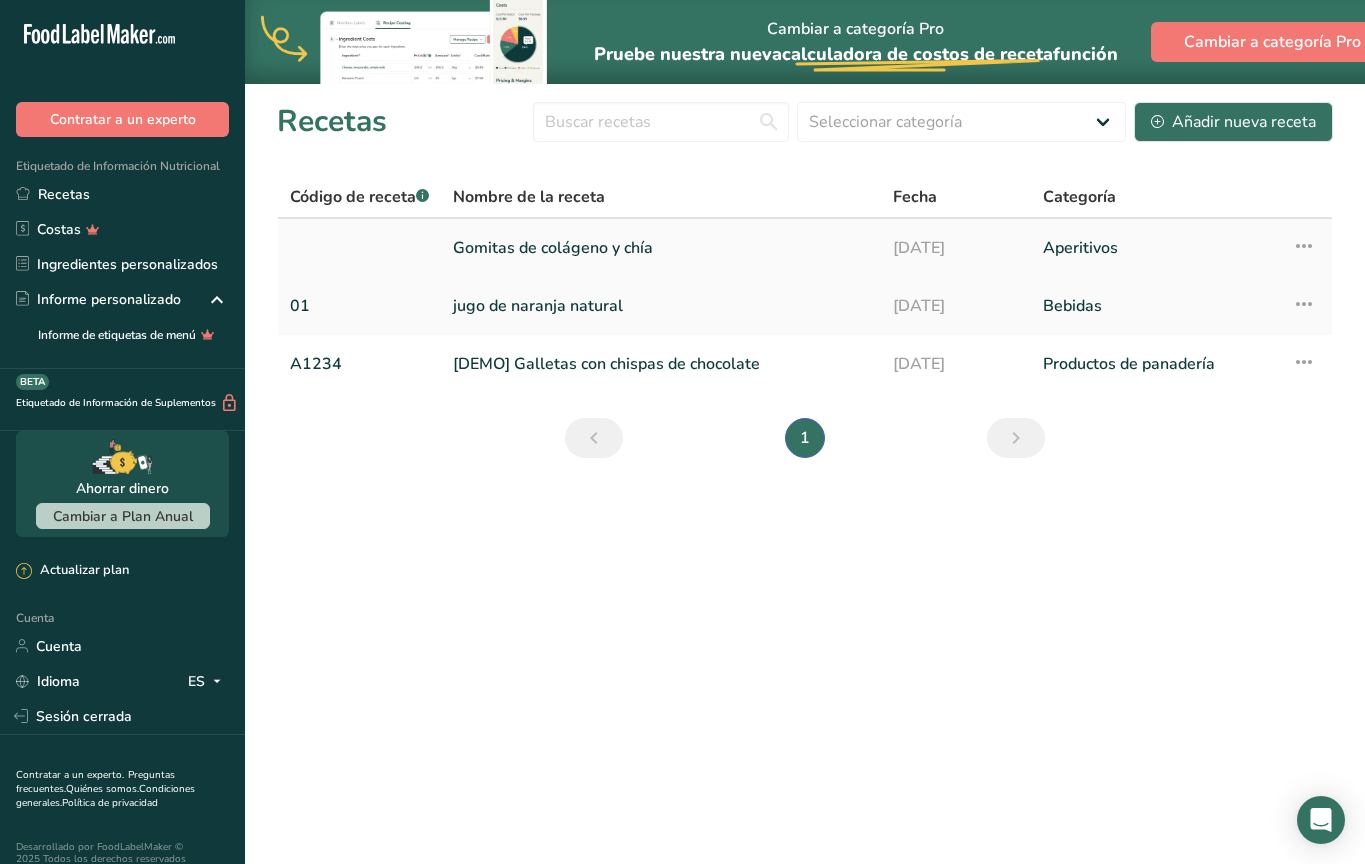 click on "Gomitas de colágeno y chía" at bounding box center [553, 248] 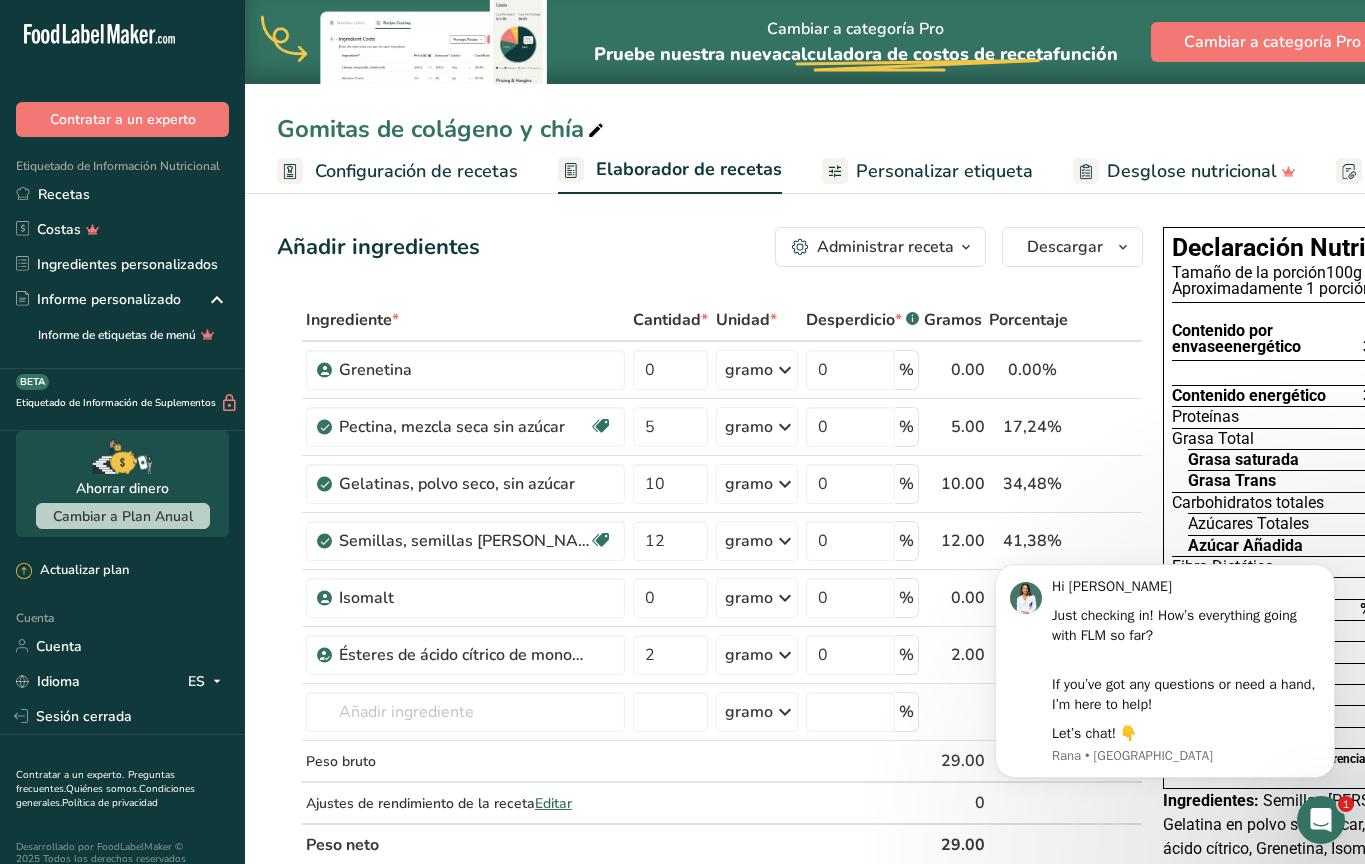 scroll, scrollTop: 0, scrollLeft: 0, axis: both 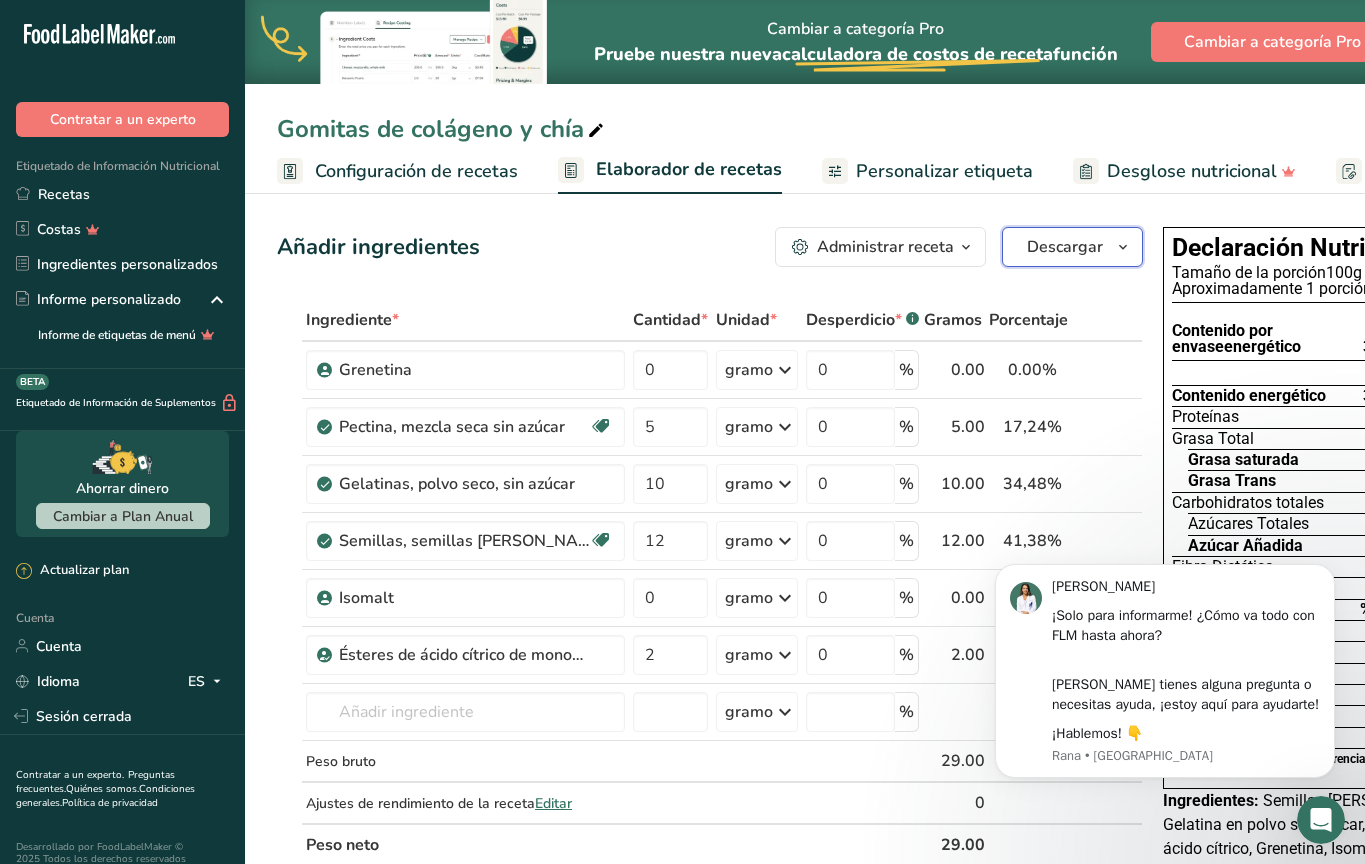 click on "Descargar" at bounding box center (1072, 247) 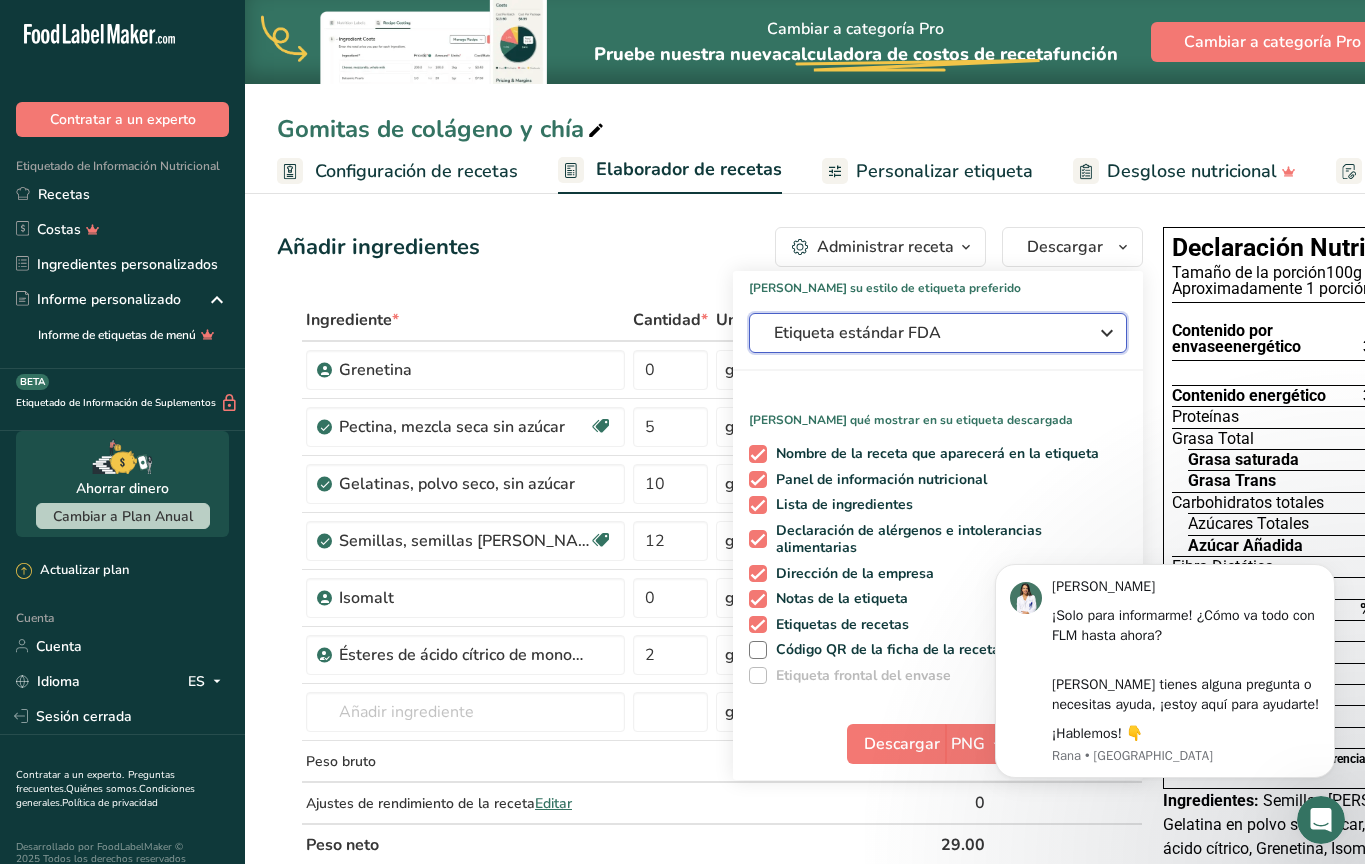 click on "Etiqueta estándar FDA" at bounding box center [924, 333] 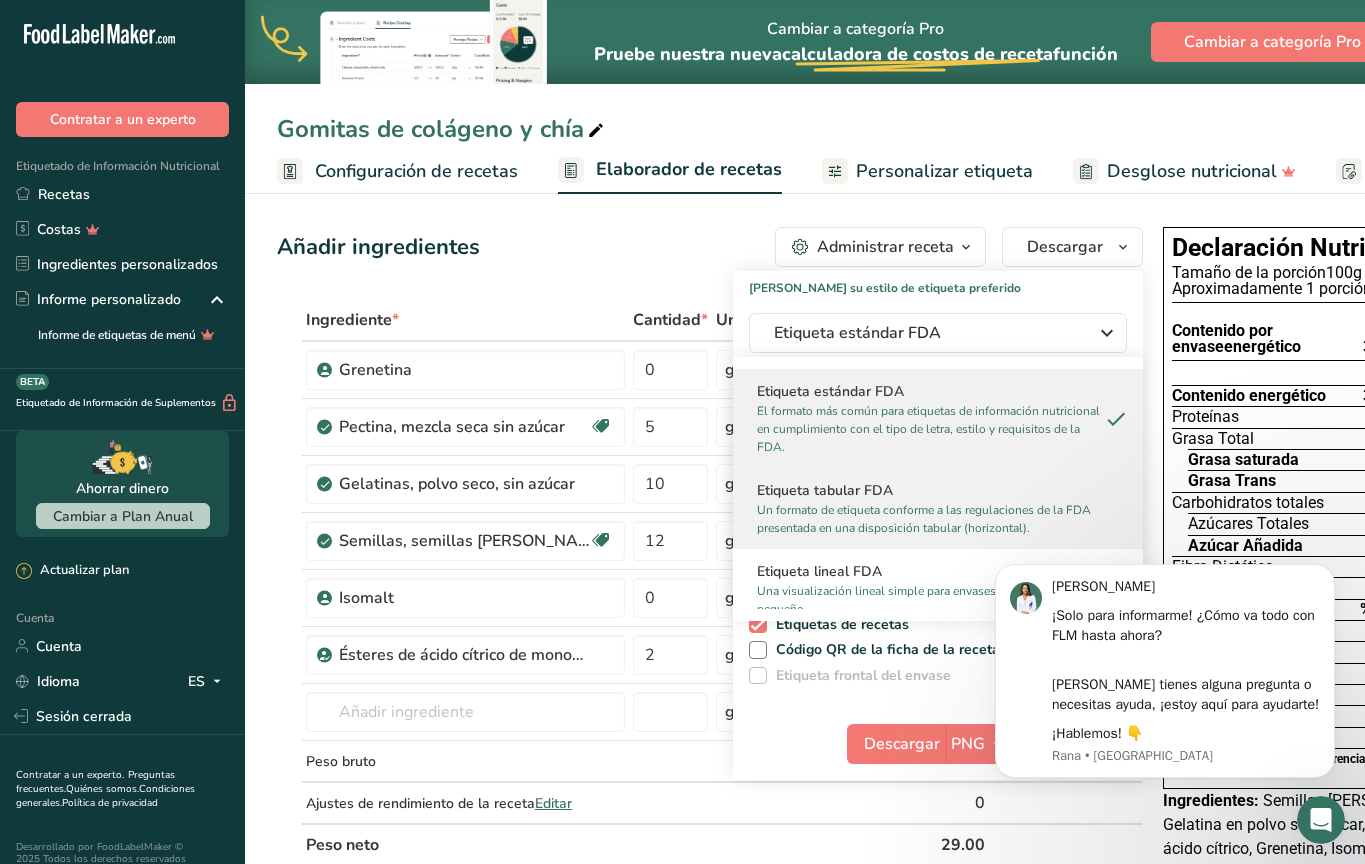 click on "Un formato de etiqueta conforme a las regulaciones de la FDA presentada en una disposición tabular (horizontal)." at bounding box center (924, 519) 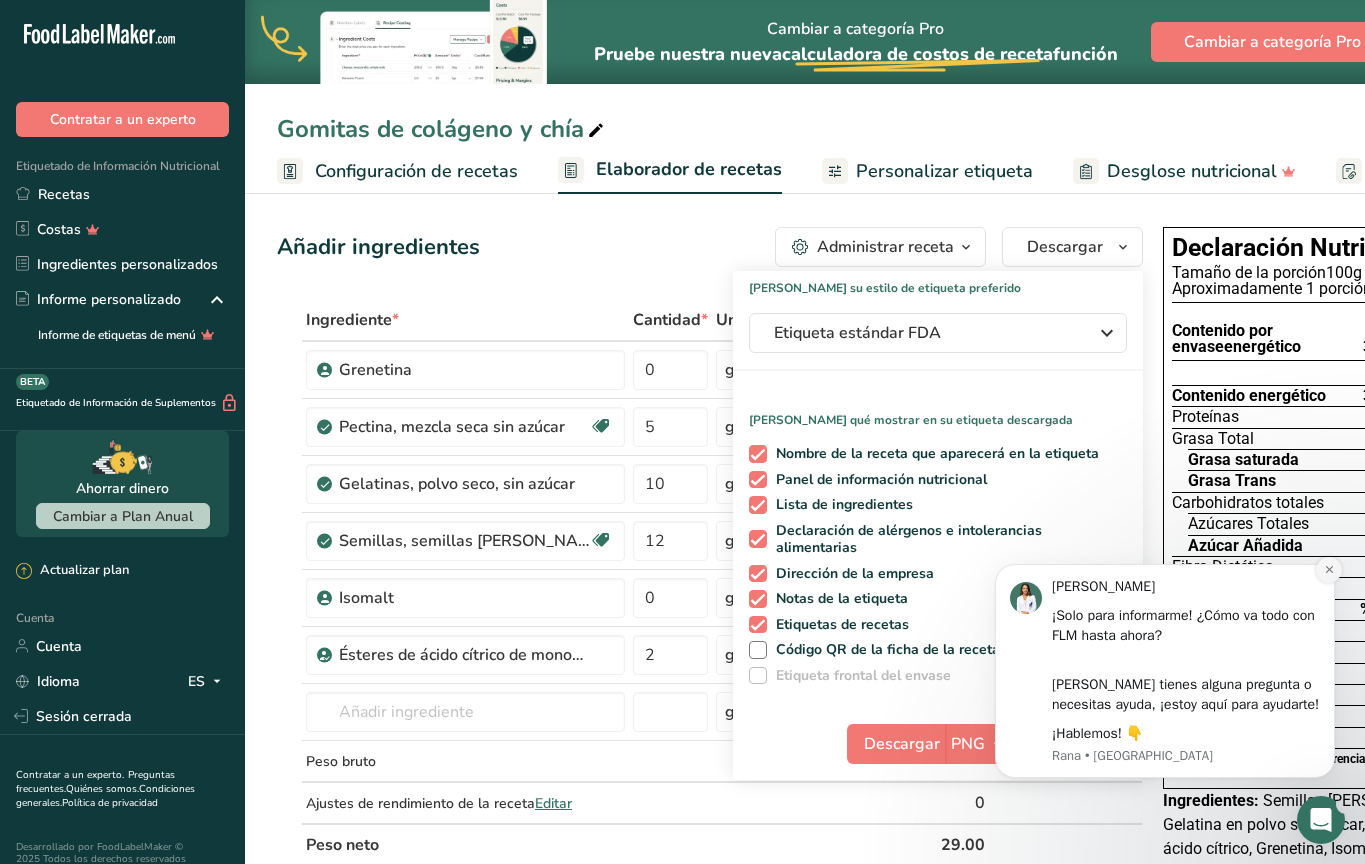 click 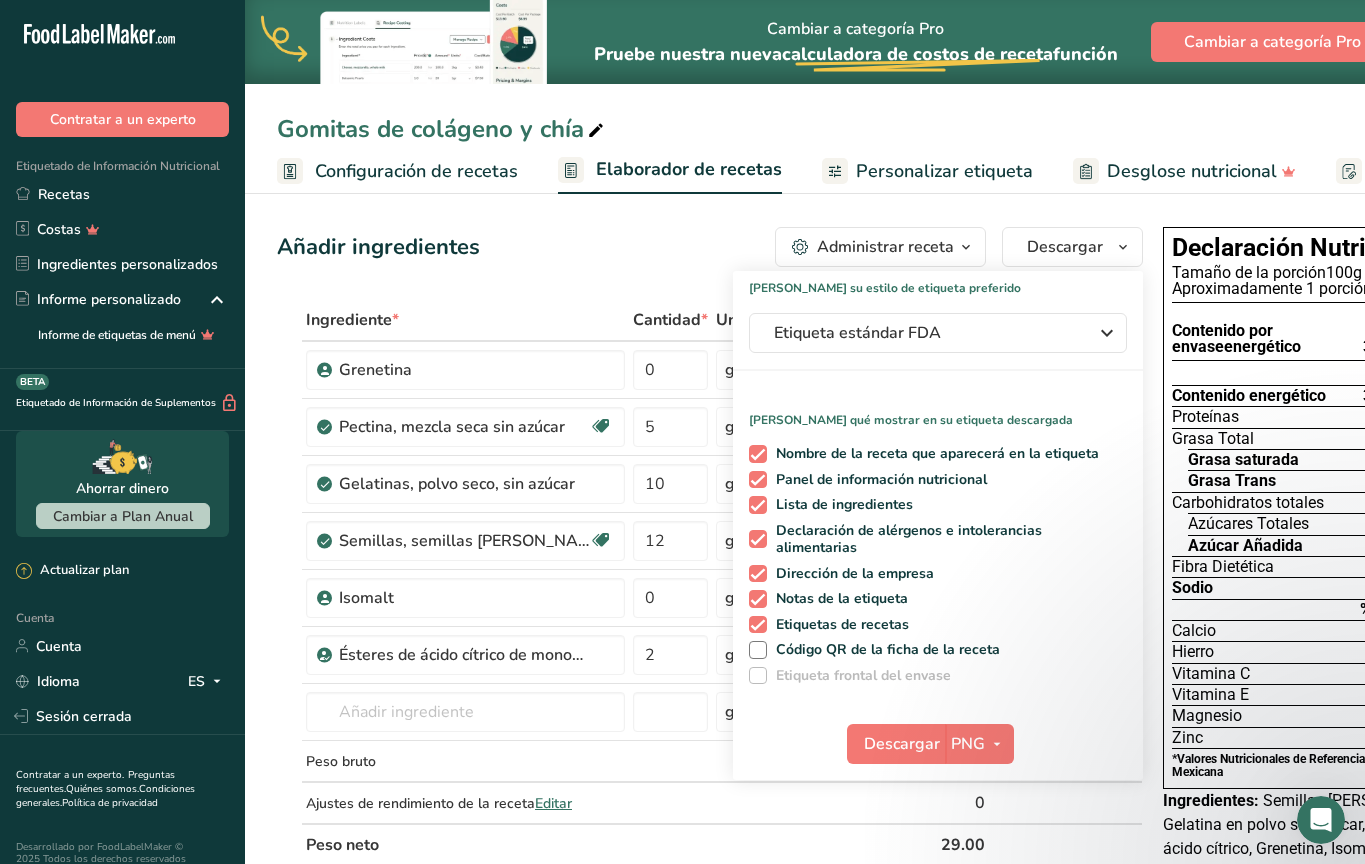 scroll, scrollTop: 0, scrollLeft: 127, axis: horizontal 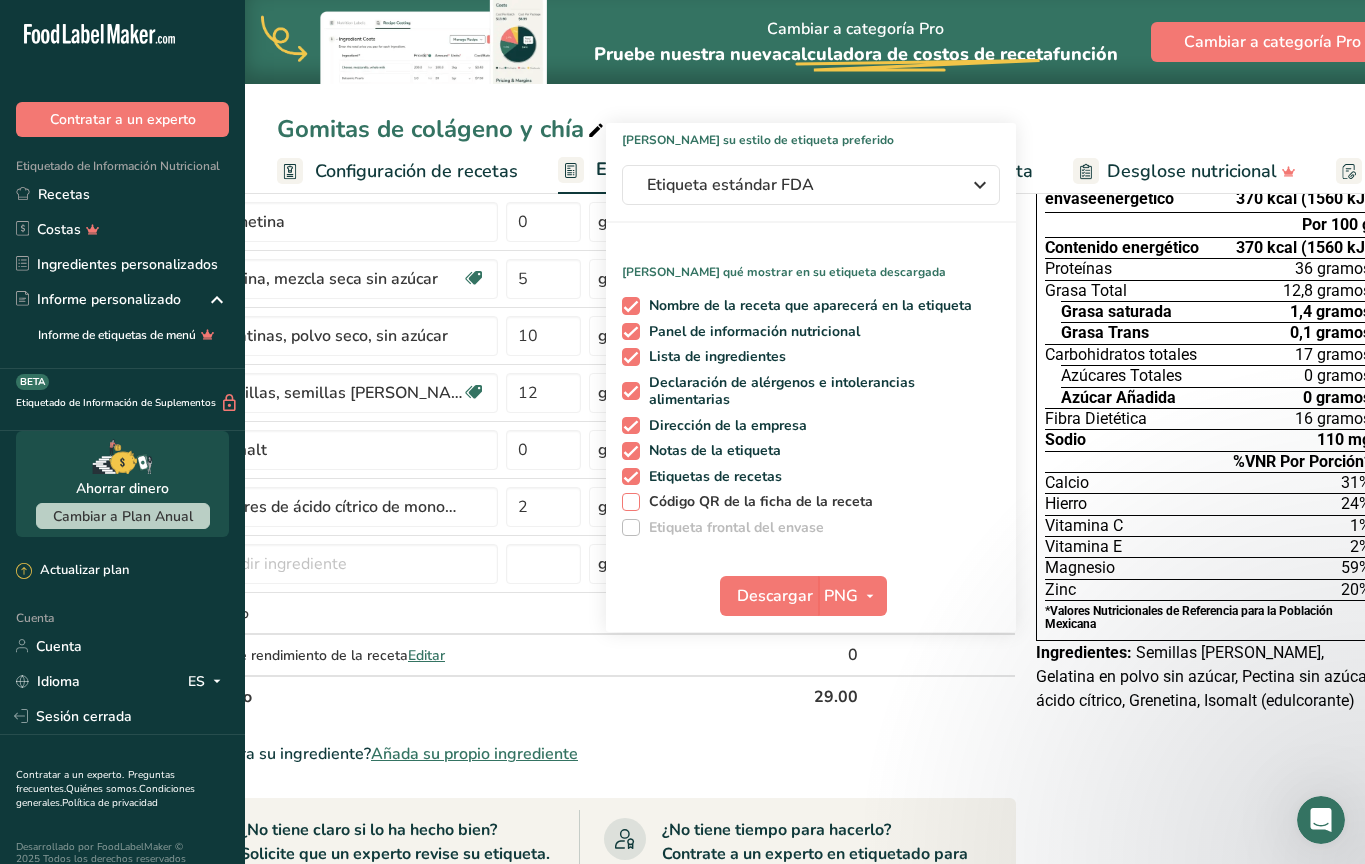 click at bounding box center (631, 502) 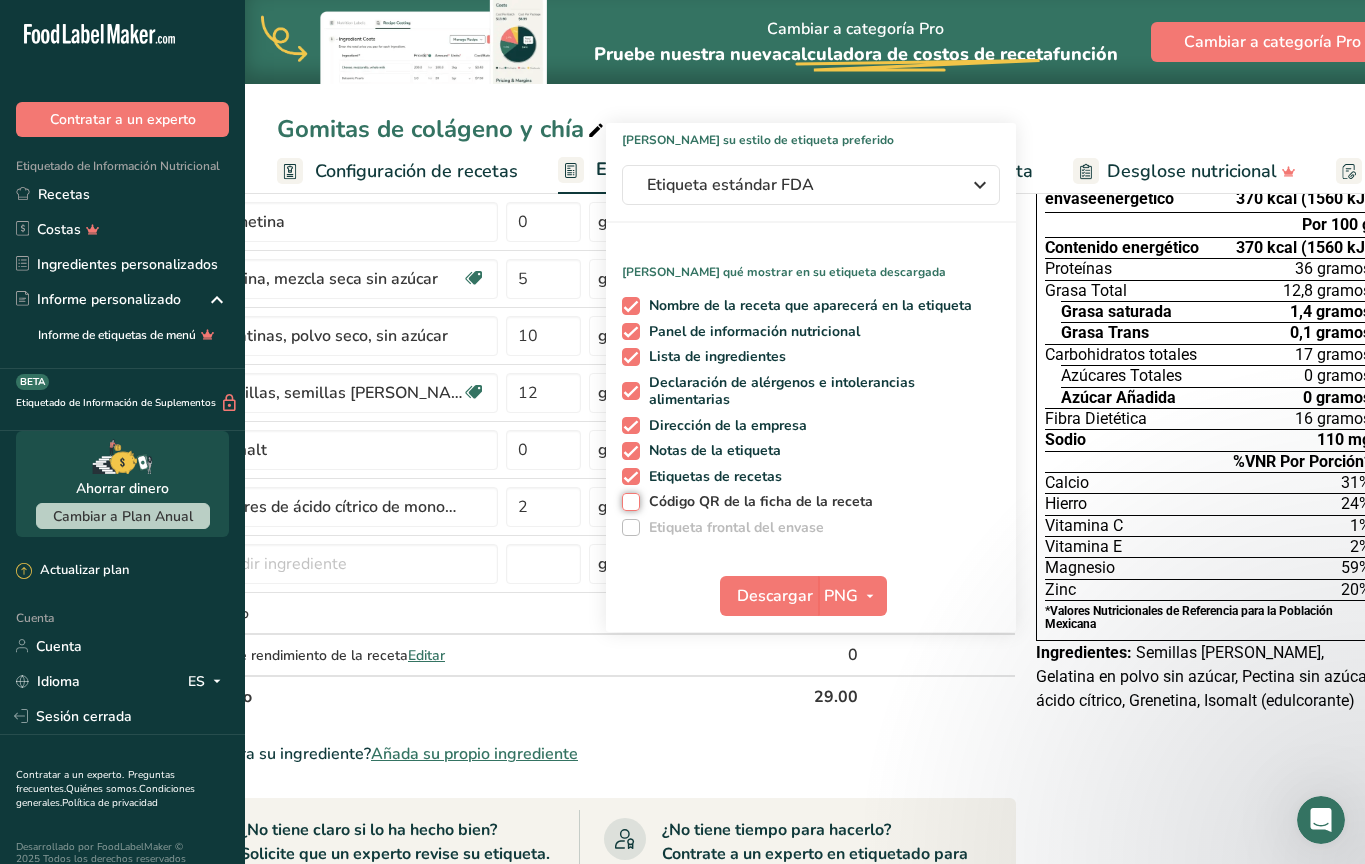 click on "Código QR de la ficha de la receta" at bounding box center (628, 501) 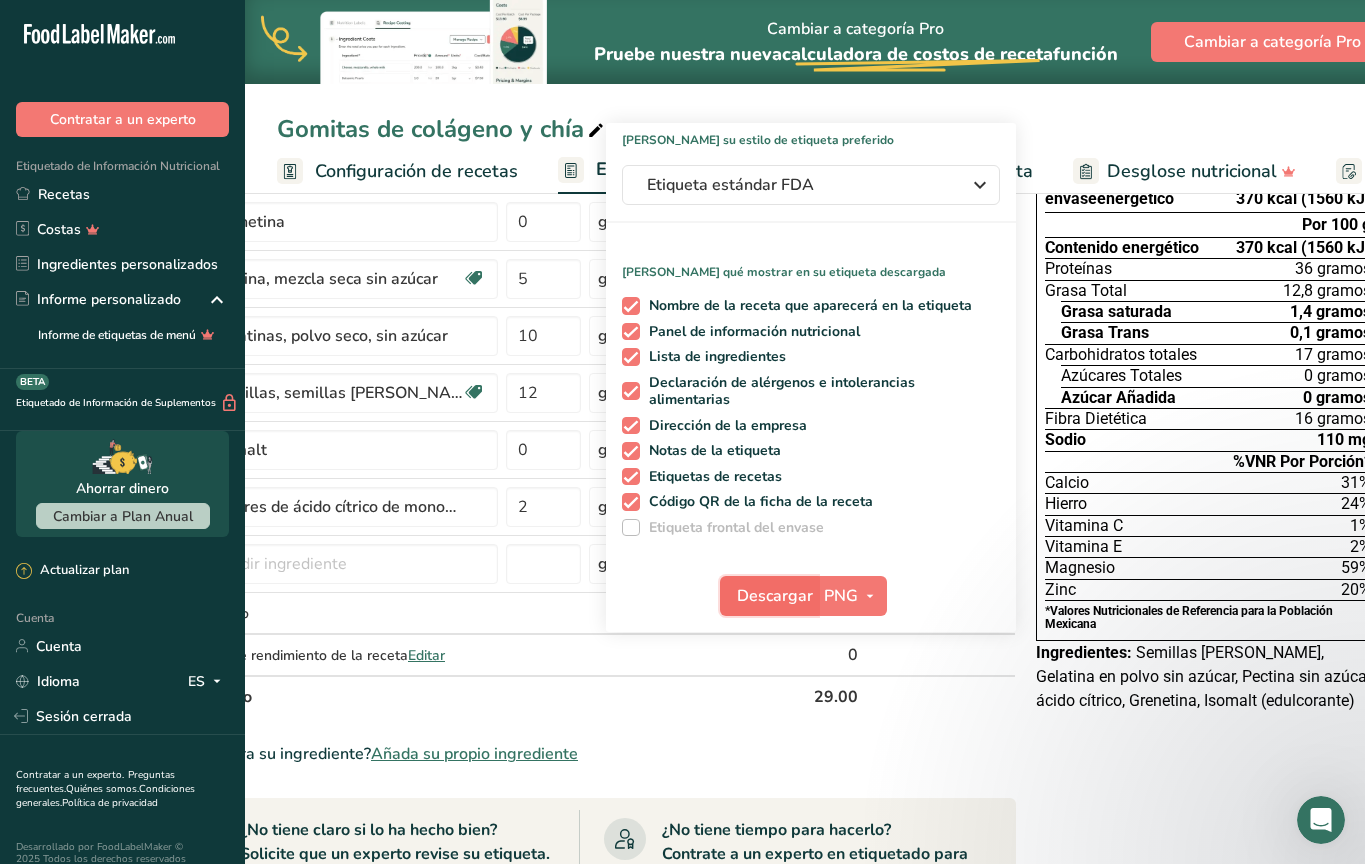 click on "Descargar" at bounding box center (775, 596) 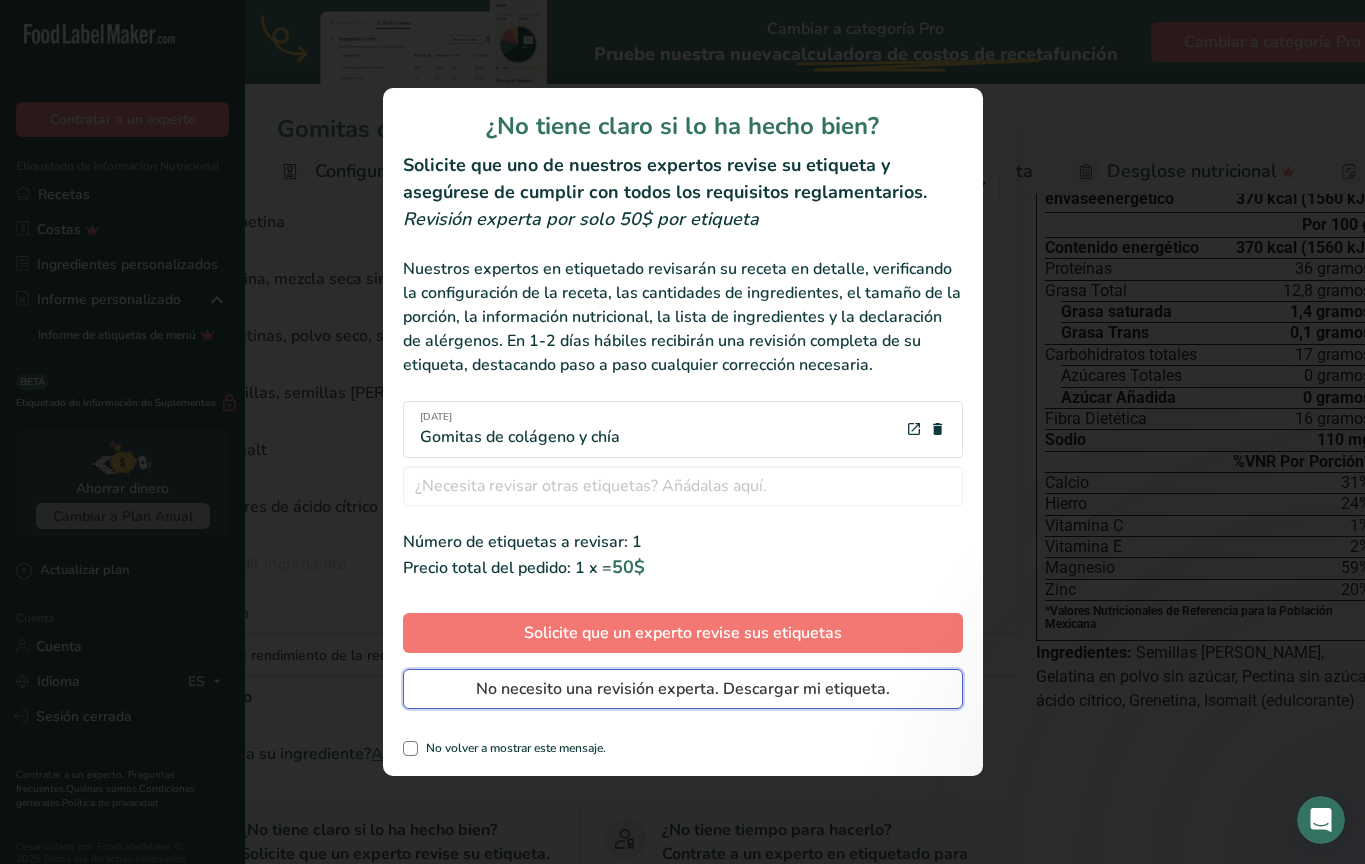 click on "No necesito una revisión experta. Descargar mi etiqueta." at bounding box center (683, 689) 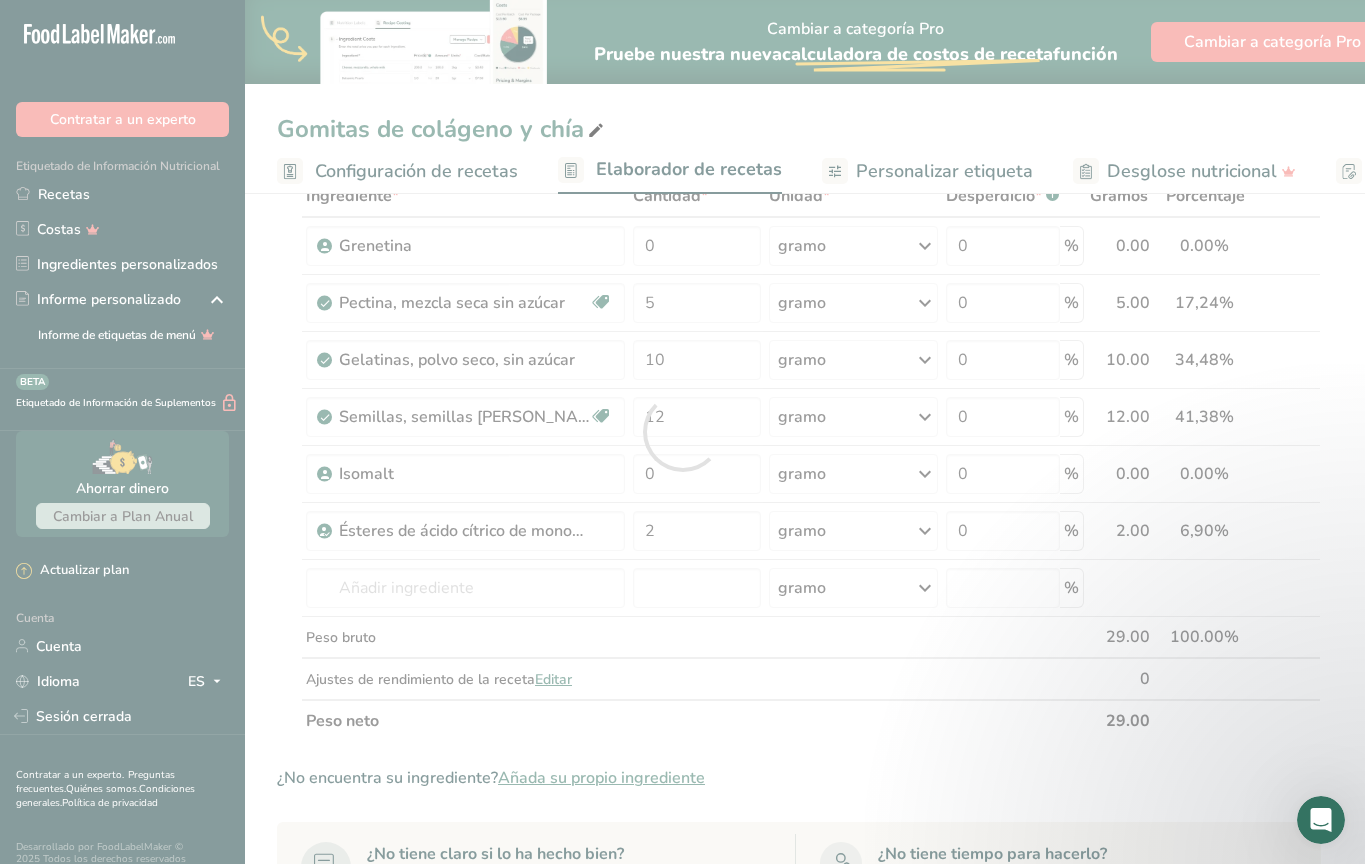 scroll, scrollTop: 0, scrollLeft: 0, axis: both 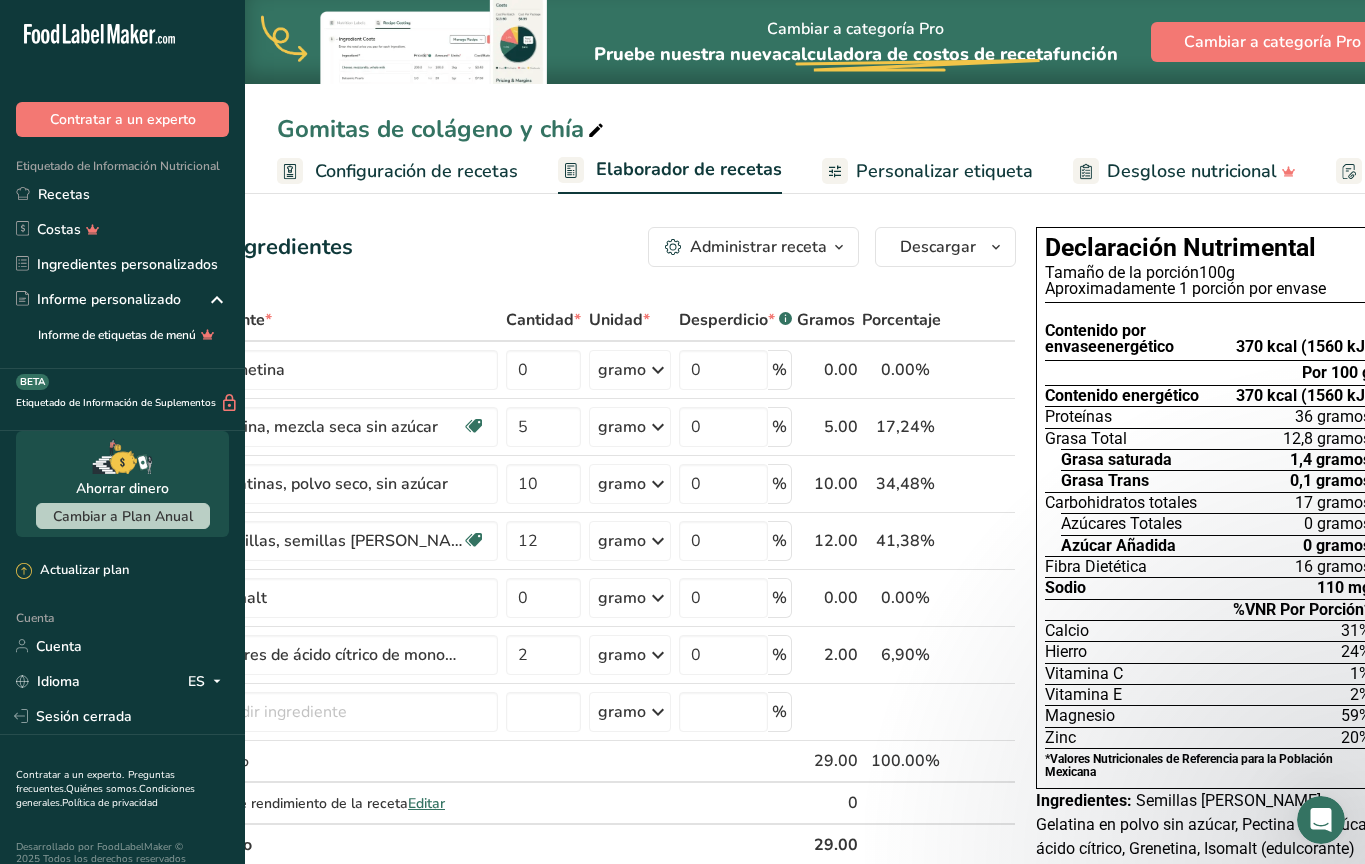click on "Gomitas de colágeno y chía" at bounding box center [805, 129] 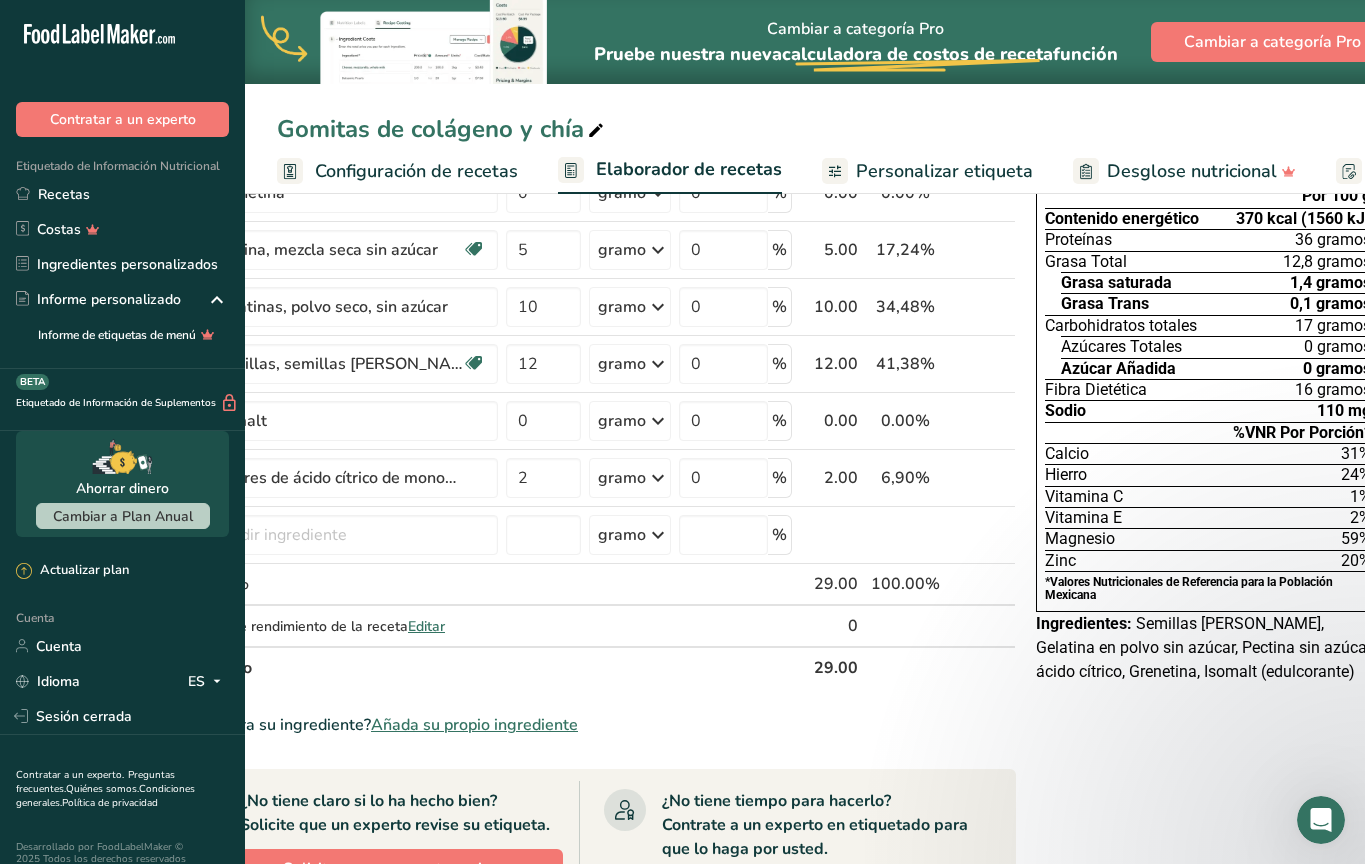 scroll, scrollTop: 0, scrollLeft: 0, axis: both 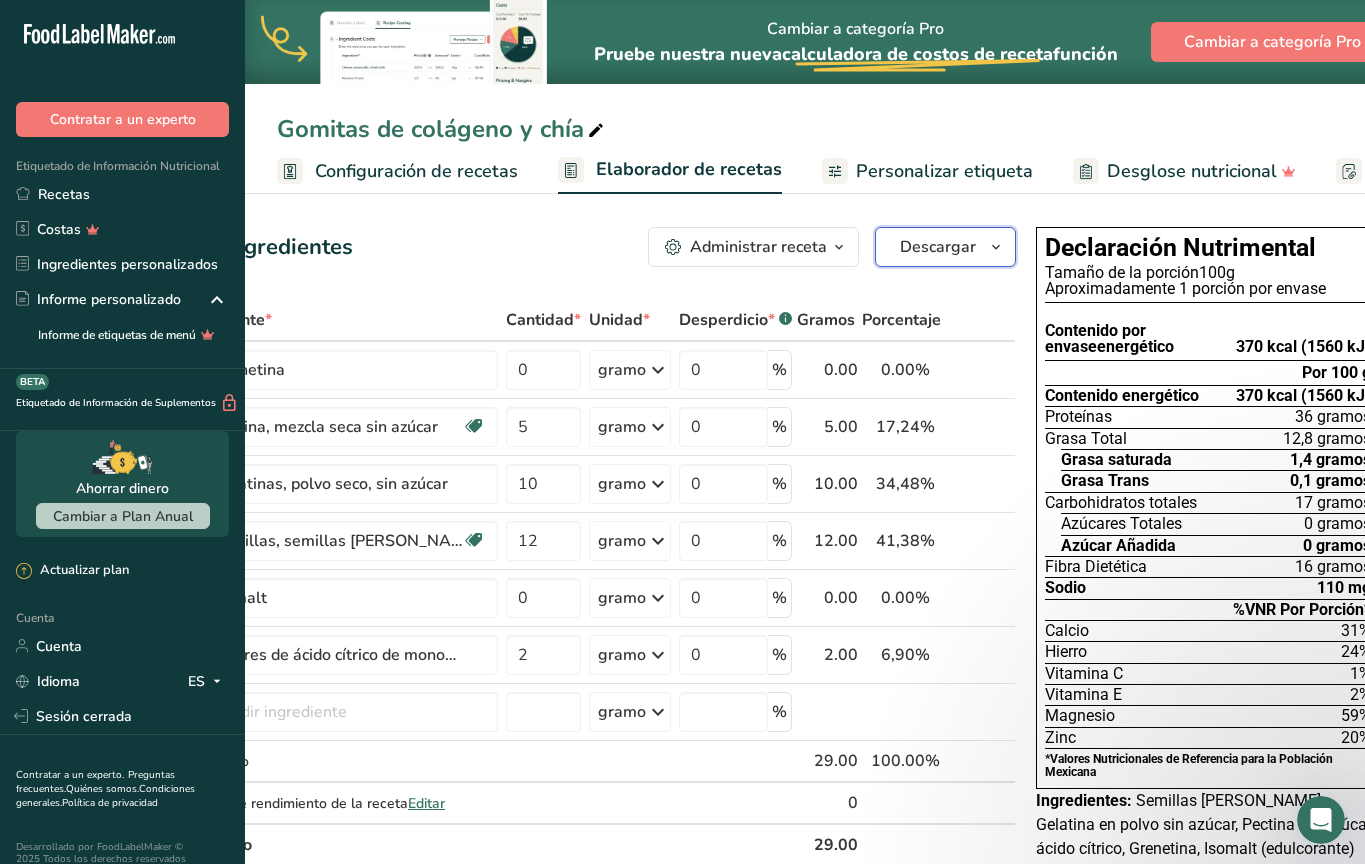 click on "Descargar" at bounding box center (938, 247) 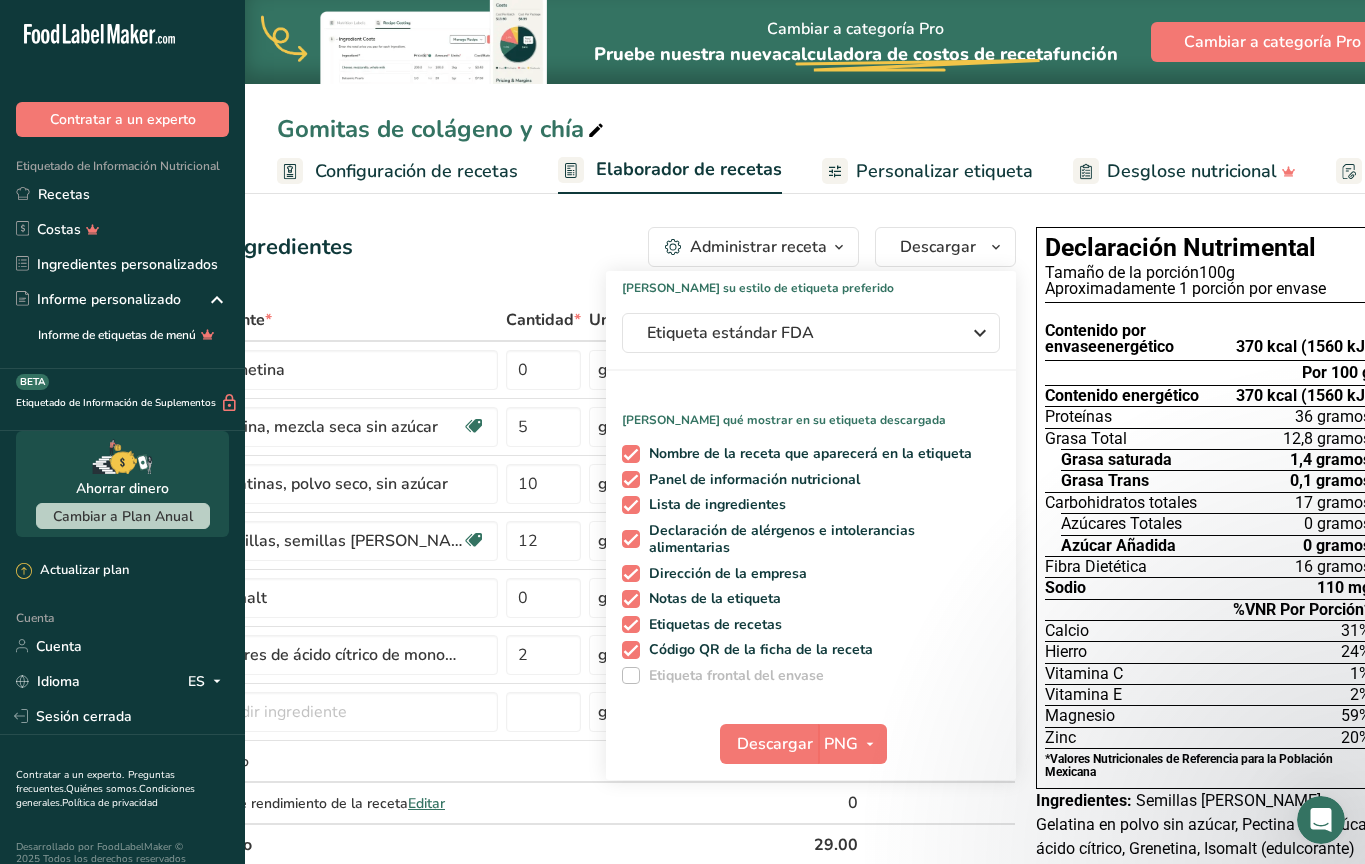 click on "Añadir ingredientes
Administrar receta         Eliminar receta           Duplicar receta             Receta de escalar             Guardar como subreceta   .a-a{fill:#347362;}.b-a{fill:#fff;}                               Desglose nutricional                   Tarjeta de la receta
Novedad
Informe de patrón de aminoácidos             Historial de actividades
Descargar
Elija su estilo de etiqueta preferido
Etiqueta estándar FDA
Etiqueta estándar FDA
El formato más común para etiquetas de información nutricional en cumplimiento con el tipo de letra, estilo y requisitos de la FDA.
Etiqueta tabular FDA
Un formato de etiqueta conforme a las regulaciones de la FDA presentada en una disposición tabular (horizontal).
Etiqueta lineal FDA" at bounding box center (678, 872) 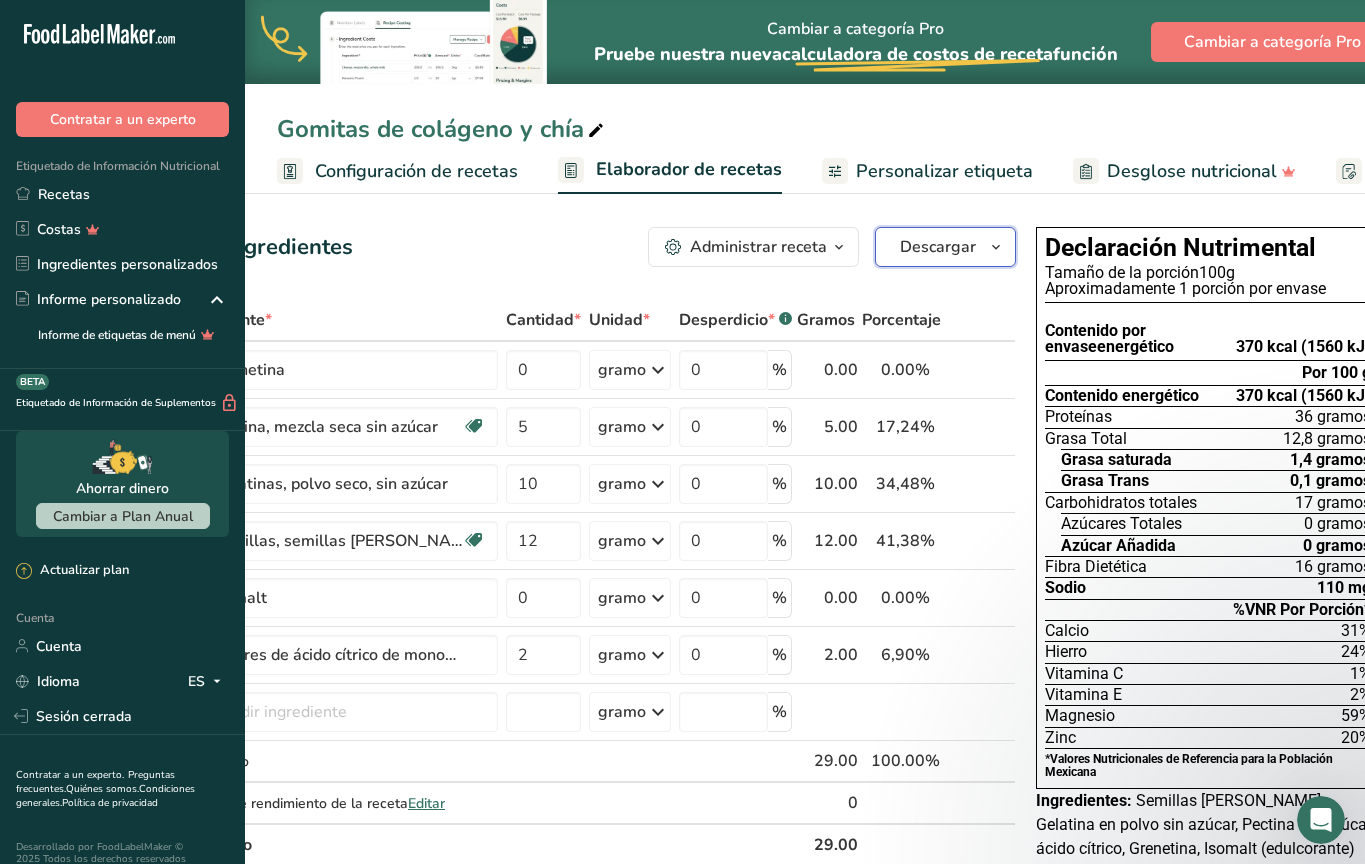 click on "Descargar" at bounding box center (938, 247) 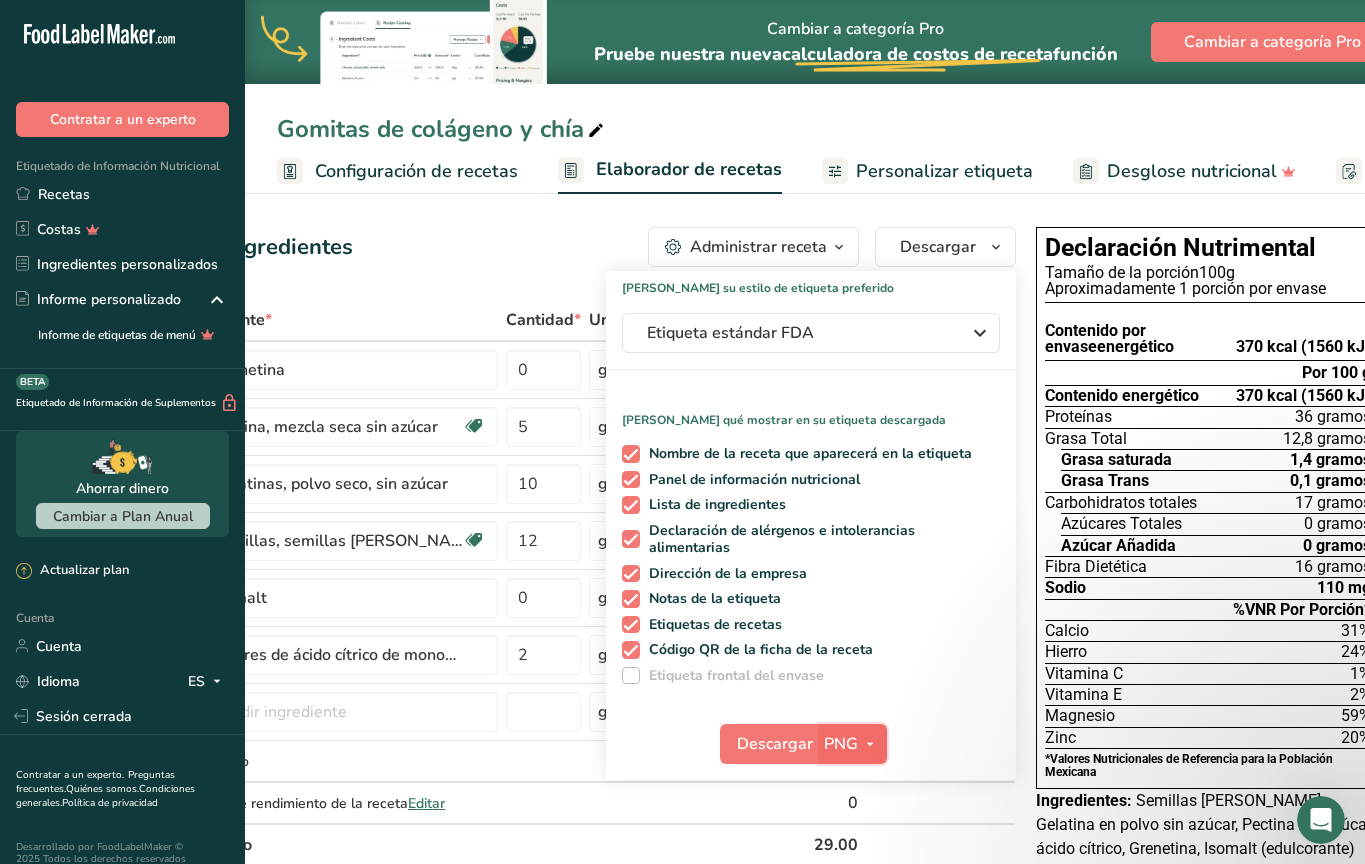 click at bounding box center [870, 744] 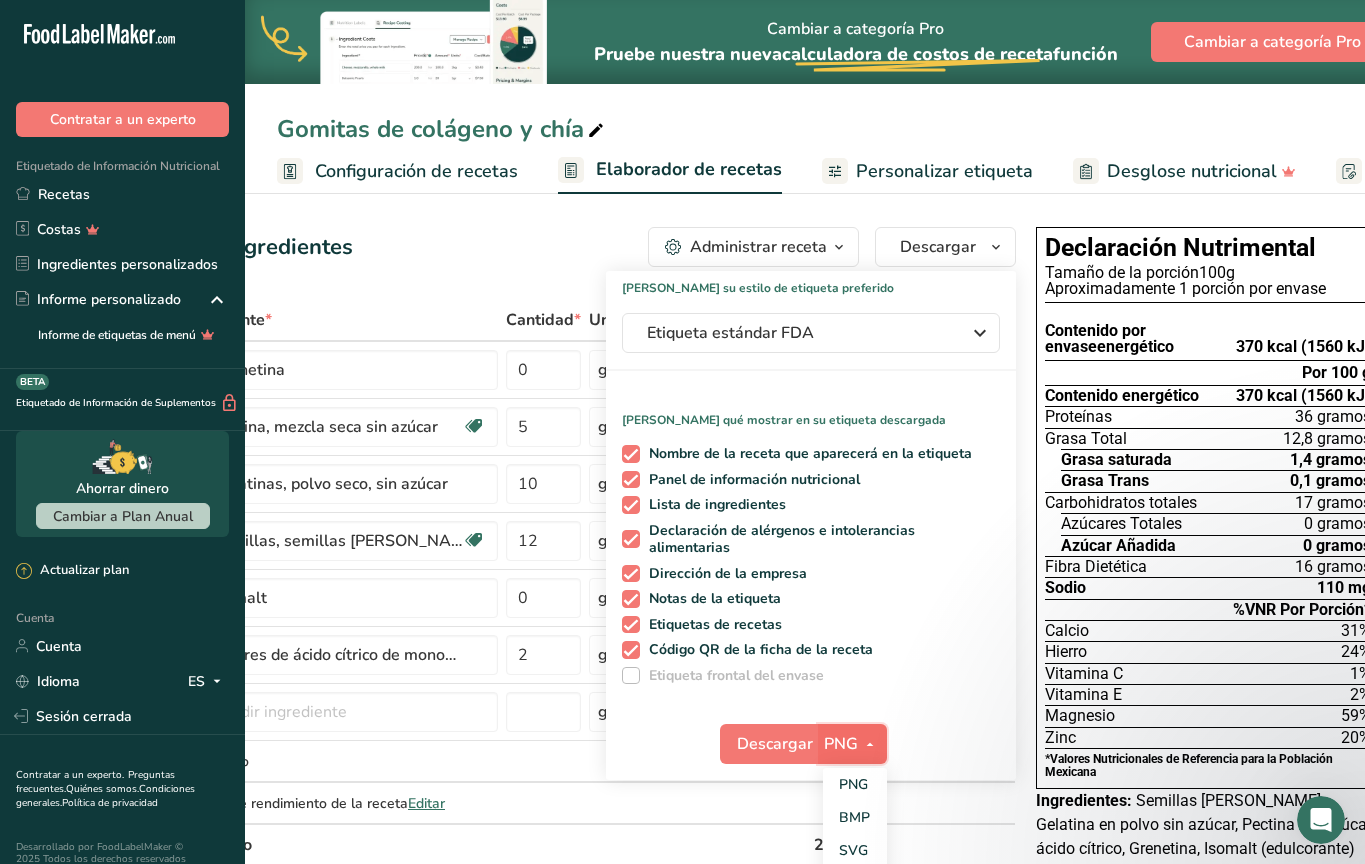 click at bounding box center (870, 744) 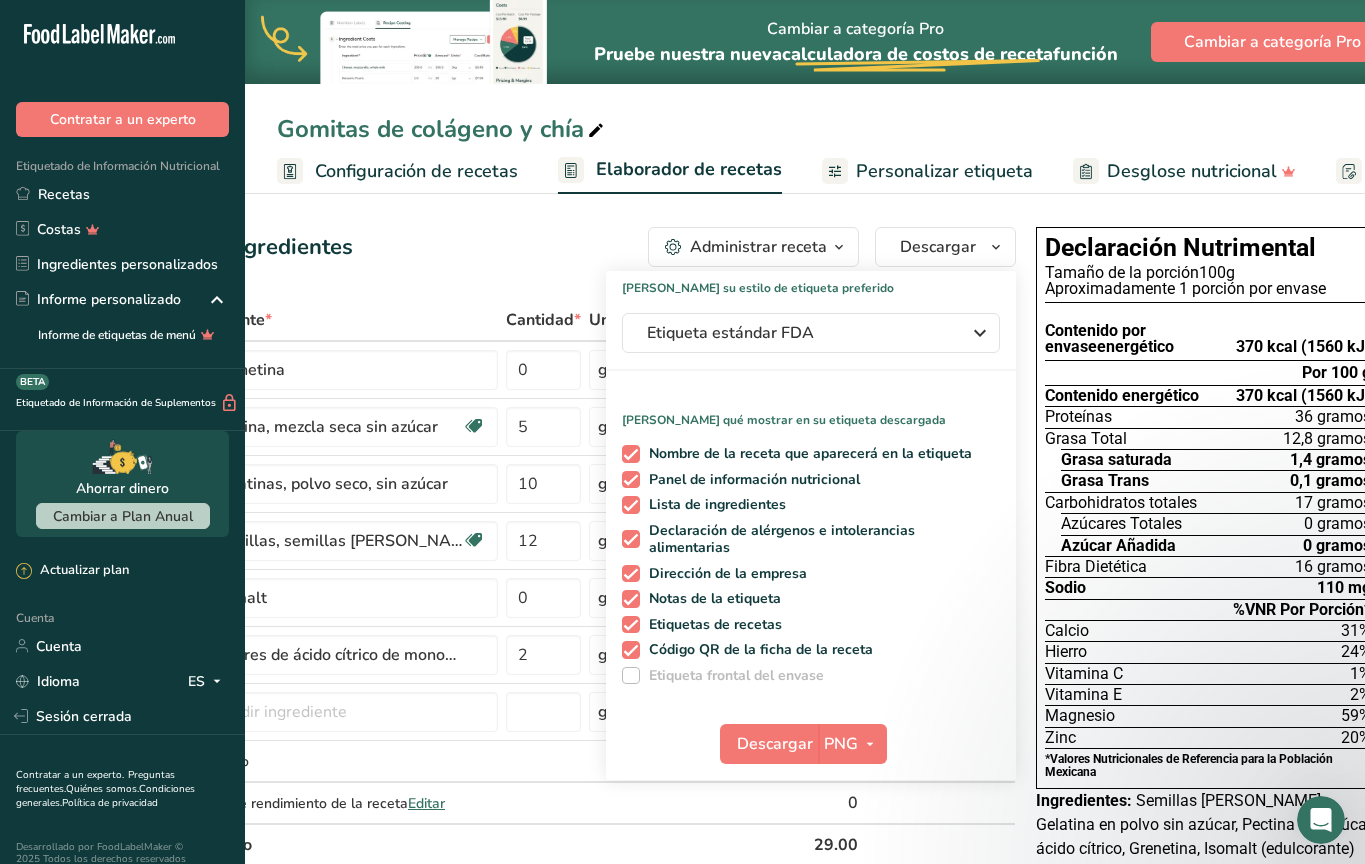 click on "Añadir ingredientes
Administrar receta         Eliminar receta           Duplicar receta             Receta de escalar             Guardar como subreceta   .a-a{fill:#347362;}.b-a{fill:#fff;}                               Desglose nutricional                   Tarjeta de la receta
Novedad
Informe de patrón de aminoácidos             Historial de actividades
Descargar
Elija su estilo de etiqueta preferido
Etiqueta estándar FDA
Etiqueta estándar FDA
El formato más común para etiquetas de información nutricional en cumplimiento con el tipo de letra, estilo y requisitos de la FDA.
Etiqueta tabular FDA
Un formato de etiqueta conforme a las regulaciones de la FDA presentada en una disposición tabular (horizontal).
Etiqueta lineal FDA" at bounding box center (678, 872) 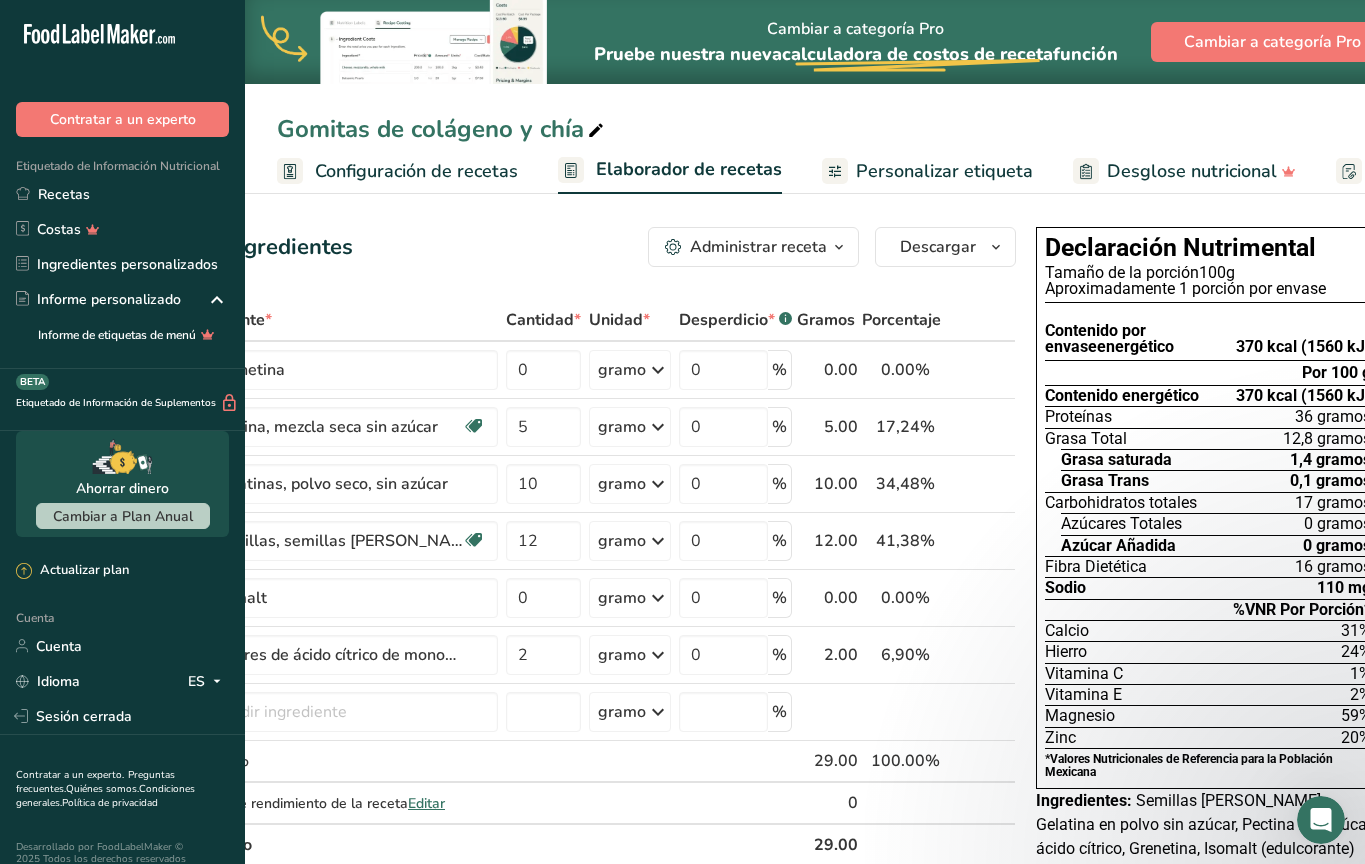 click at bounding box center (839, 247) 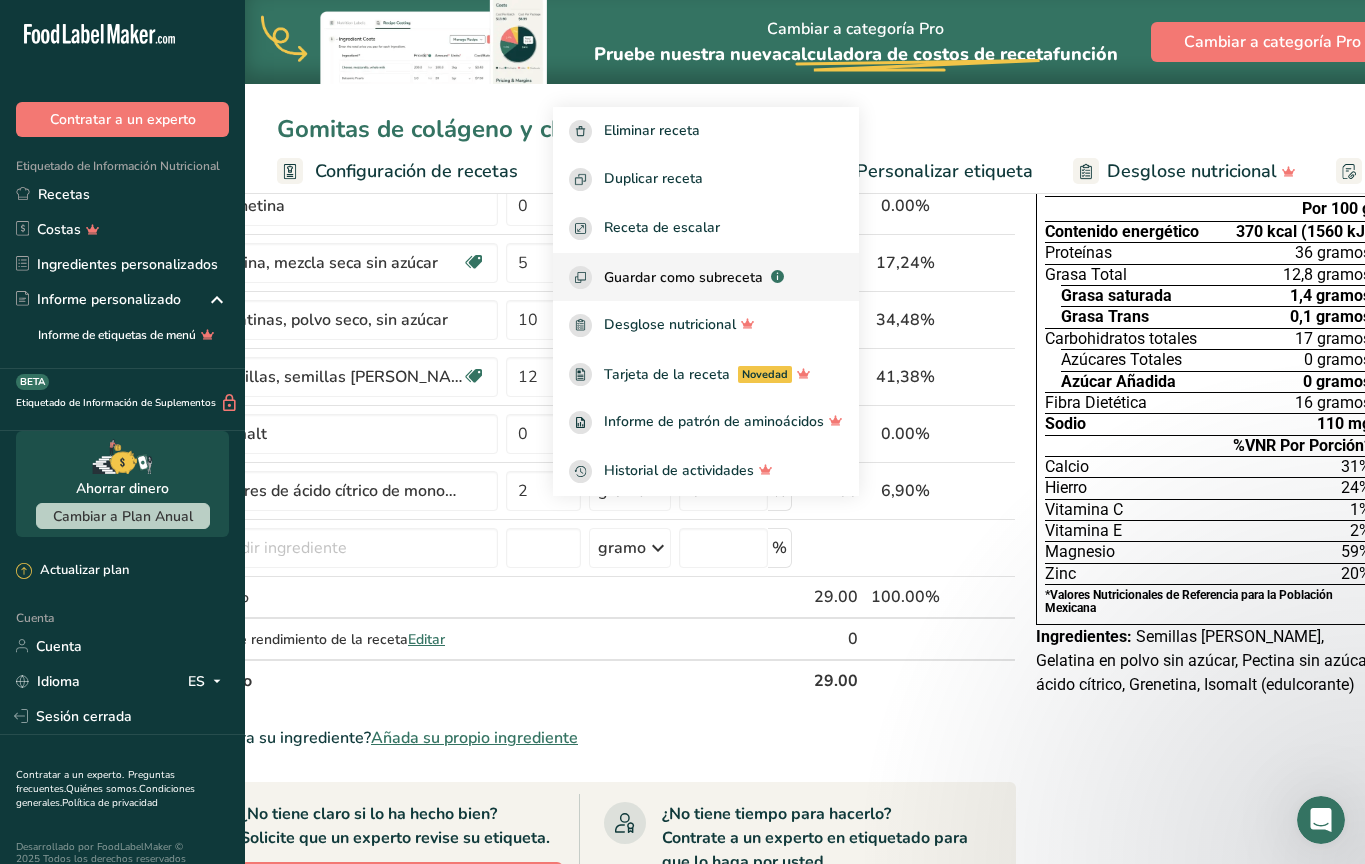scroll, scrollTop: 178, scrollLeft: 0, axis: vertical 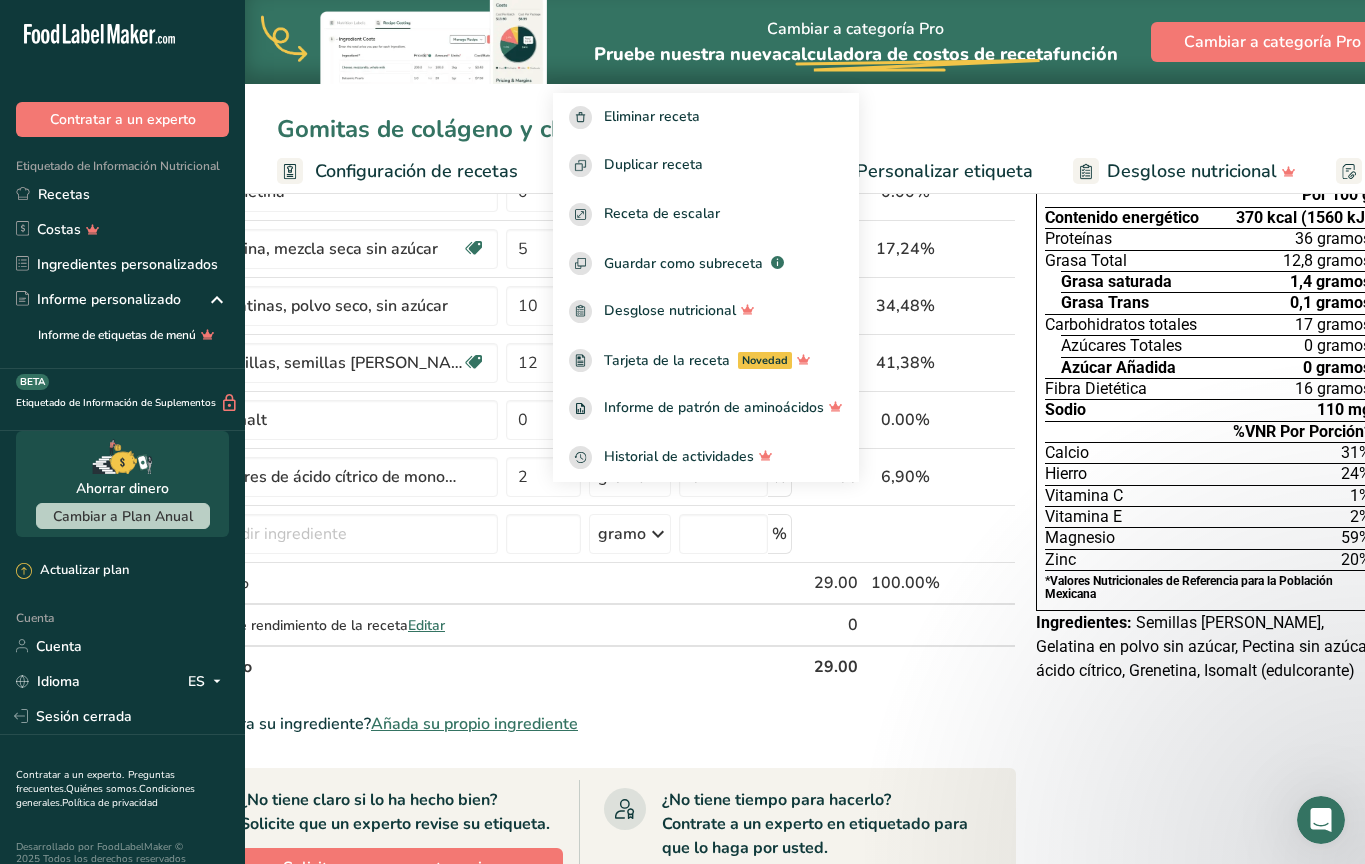 click at bounding box center [905, 666] 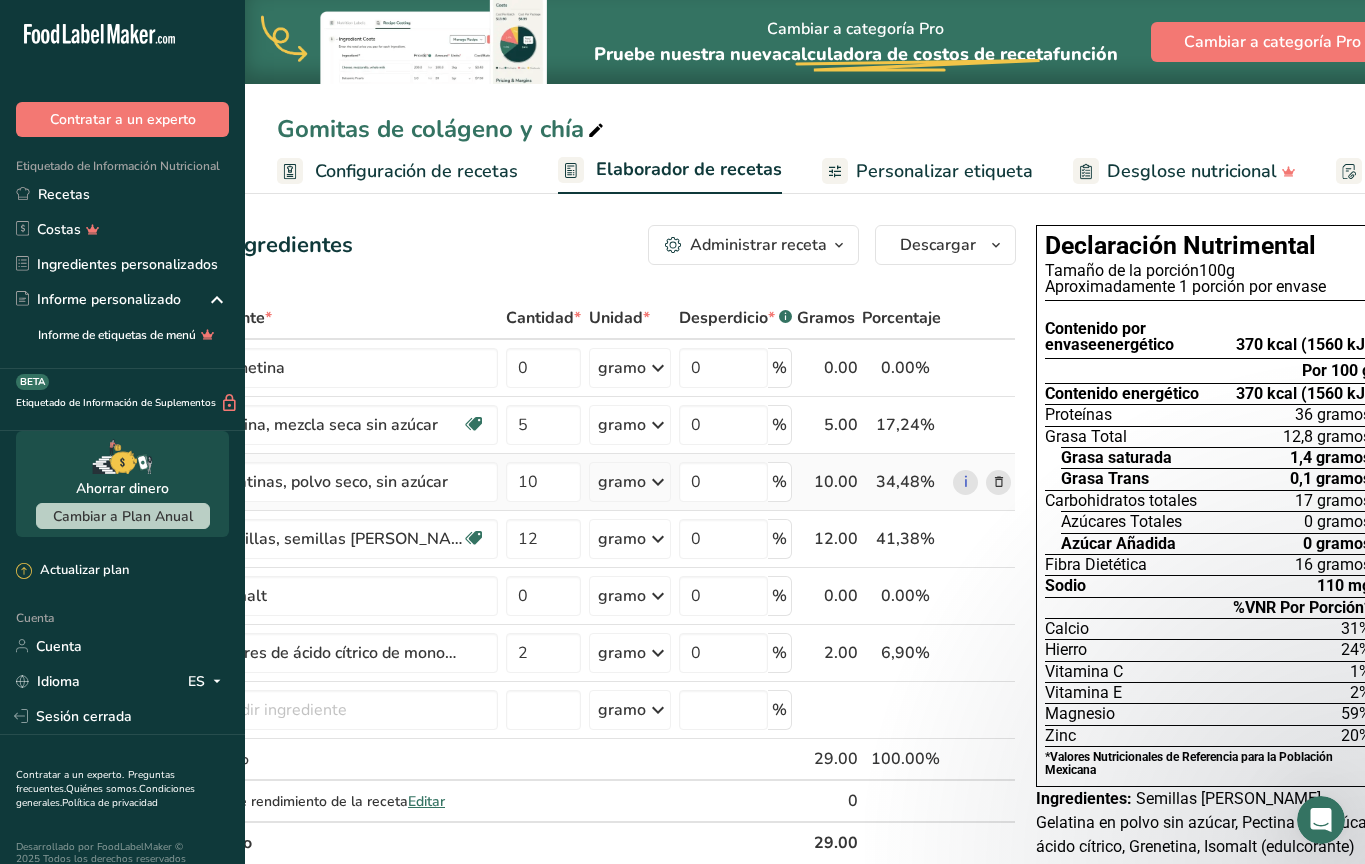 scroll, scrollTop: 0, scrollLeft: 0, axis: both 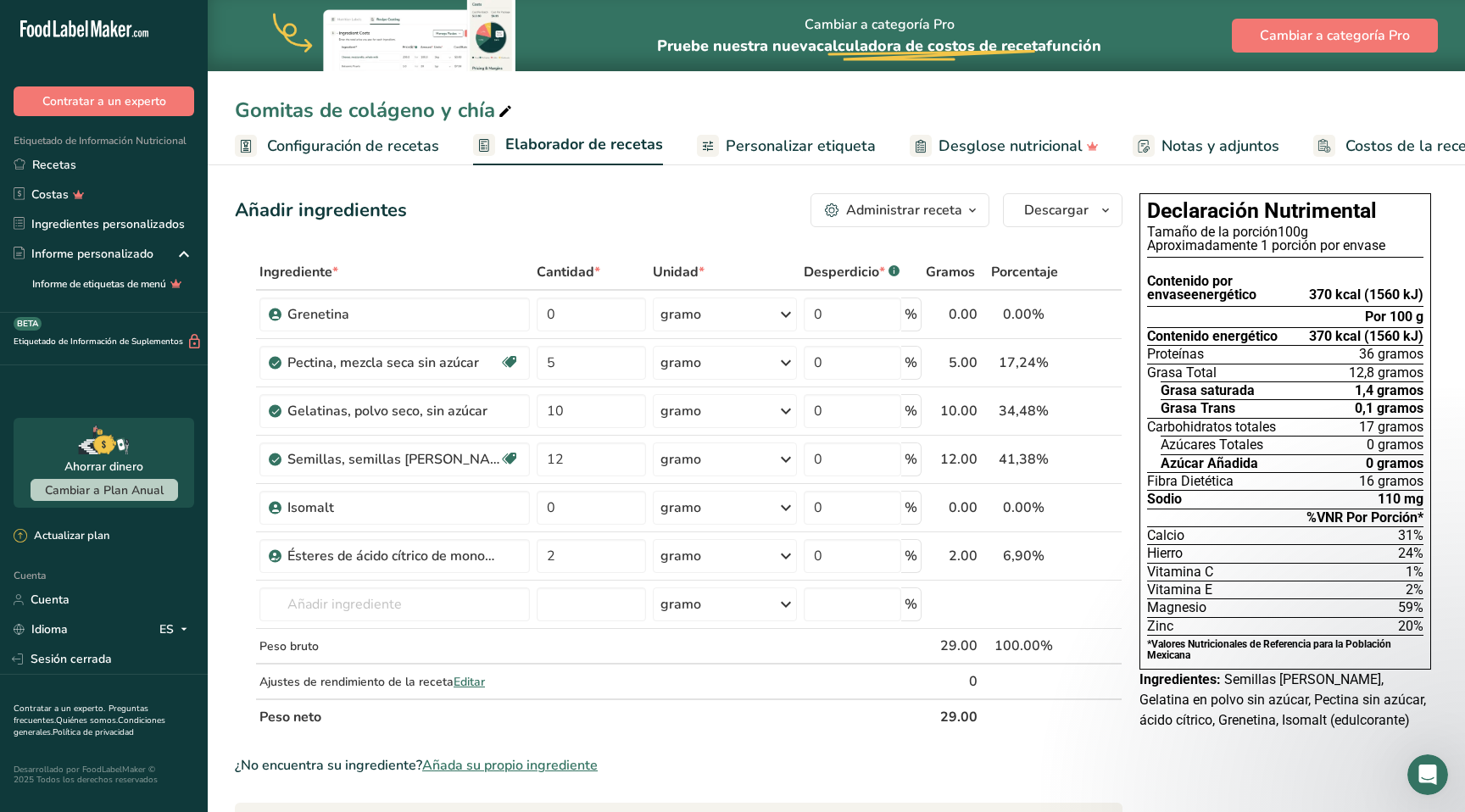 click on "Configuración de recetas" at bounding box center (353, 146) 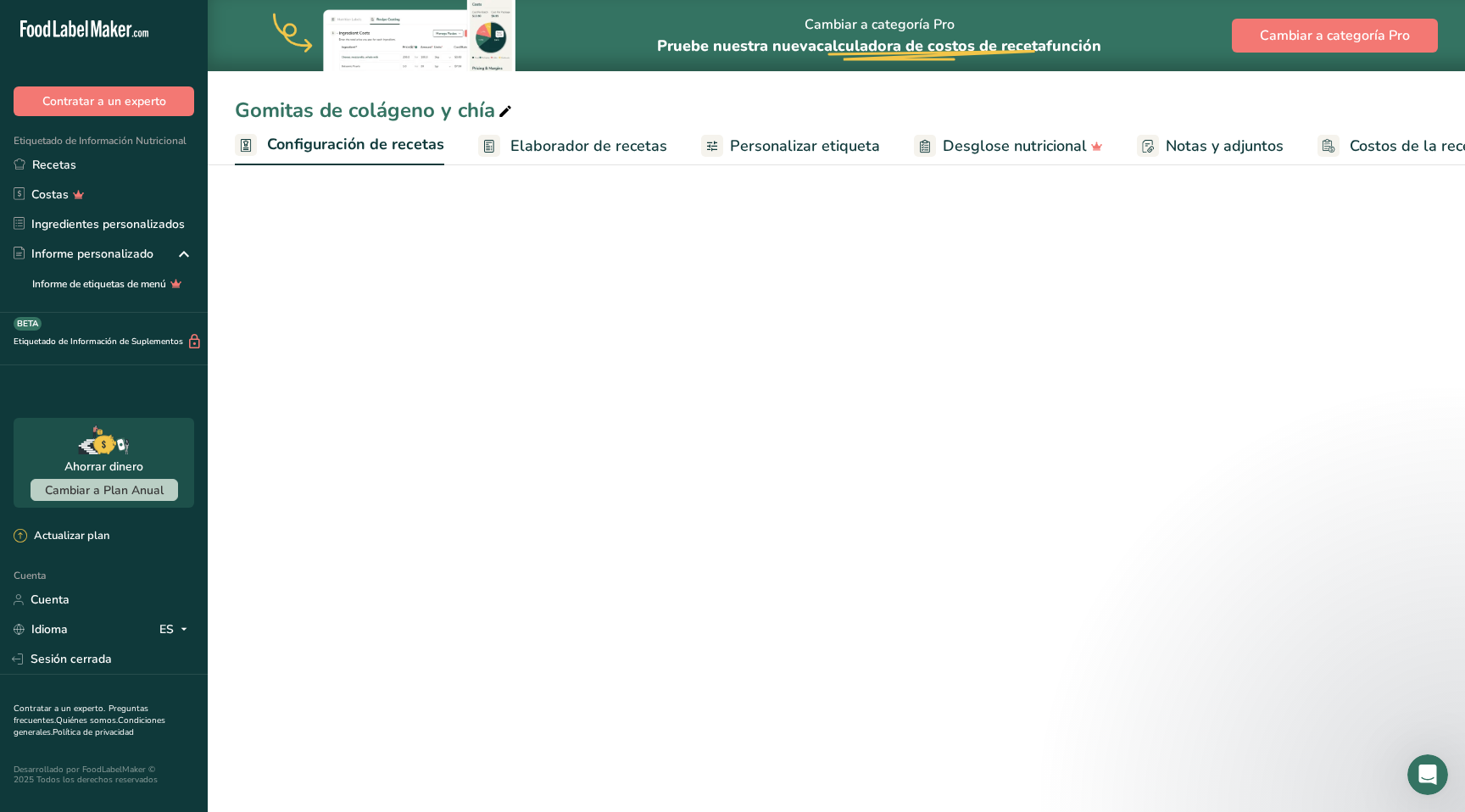 scroll, scrollTop: 0, scrollLeft: 6, axis: horizontal 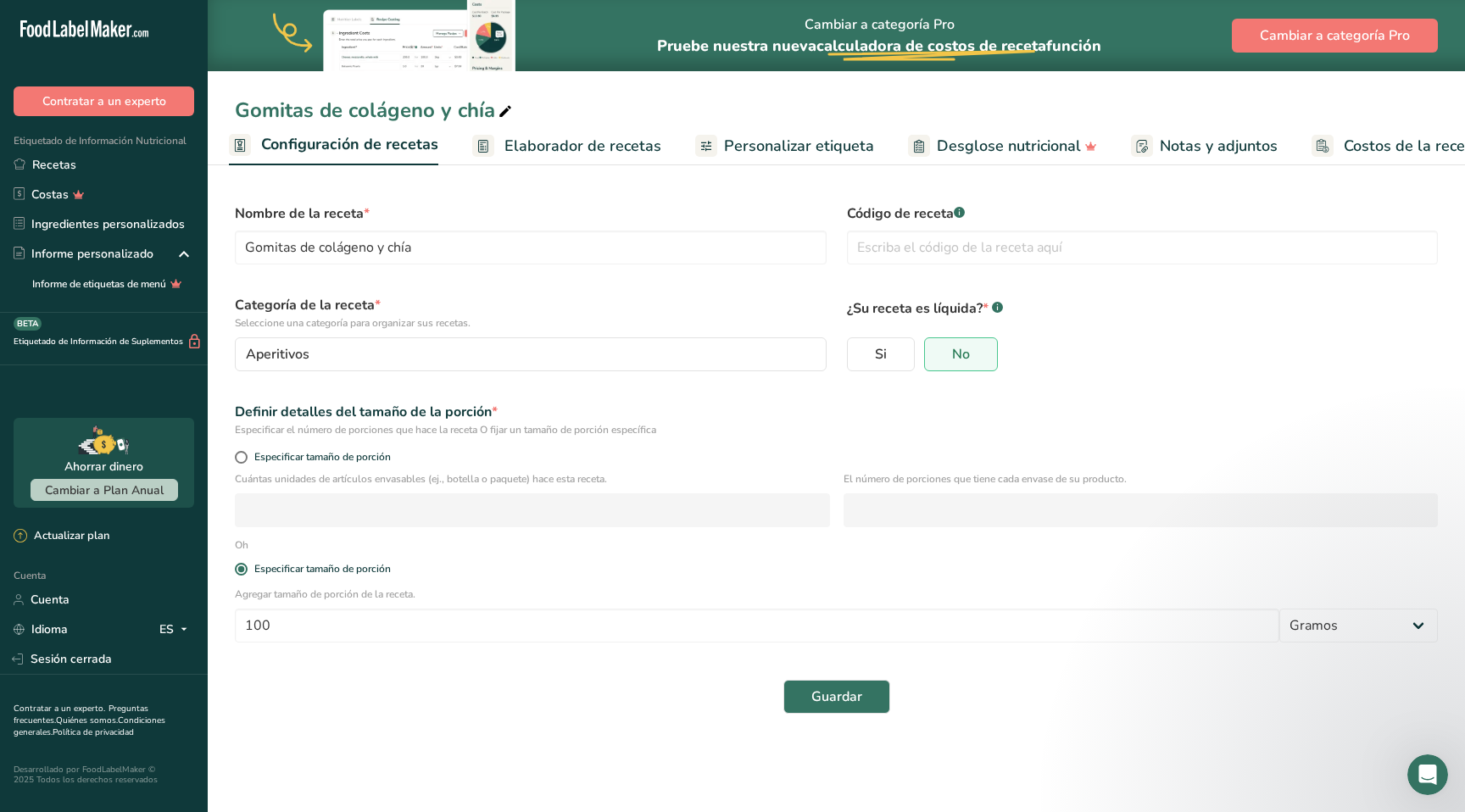click on "Elaborador de recetas" at bounding box center [582, 146] 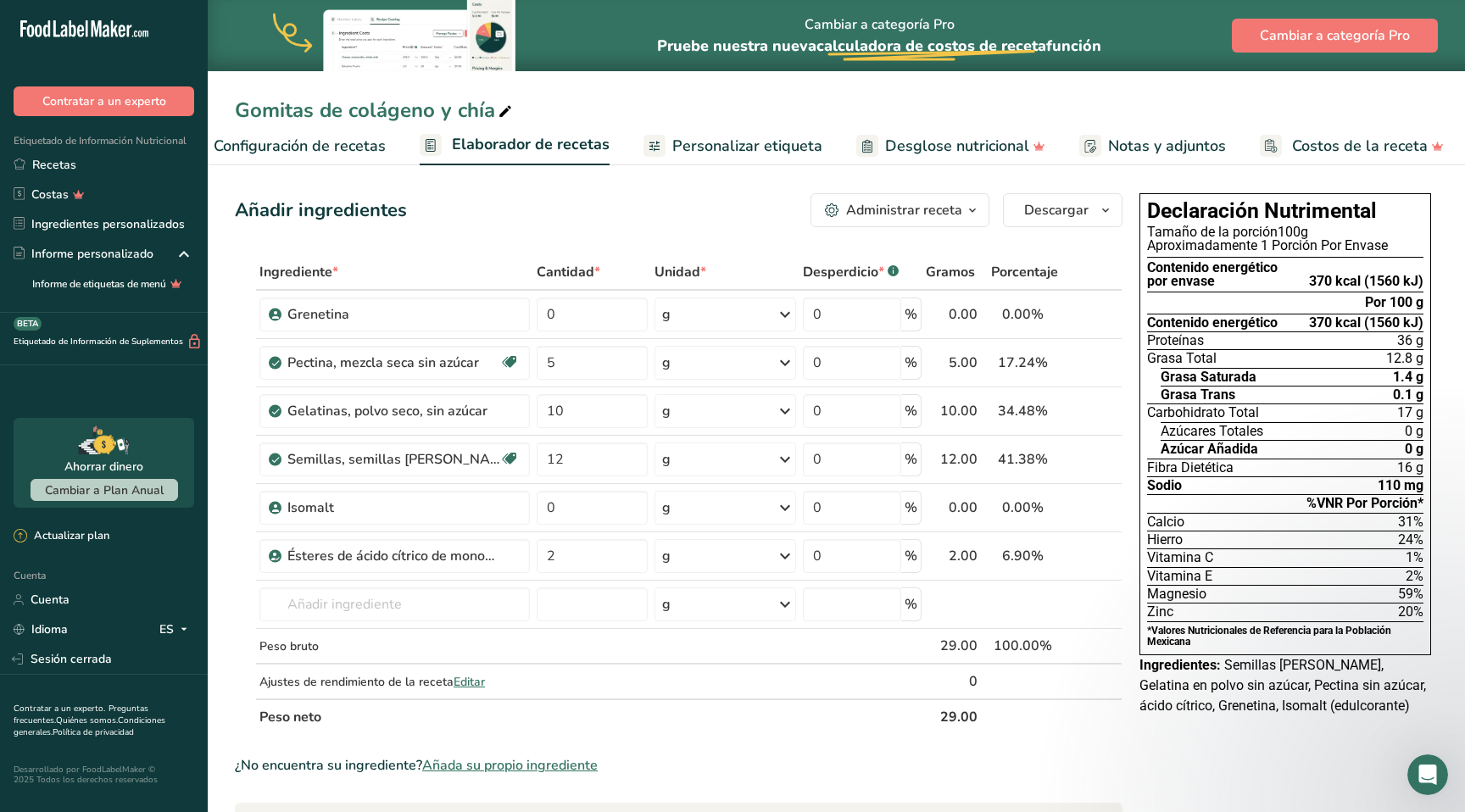 click on "Personalizar etiqueta" at bounding box center [747, 146] 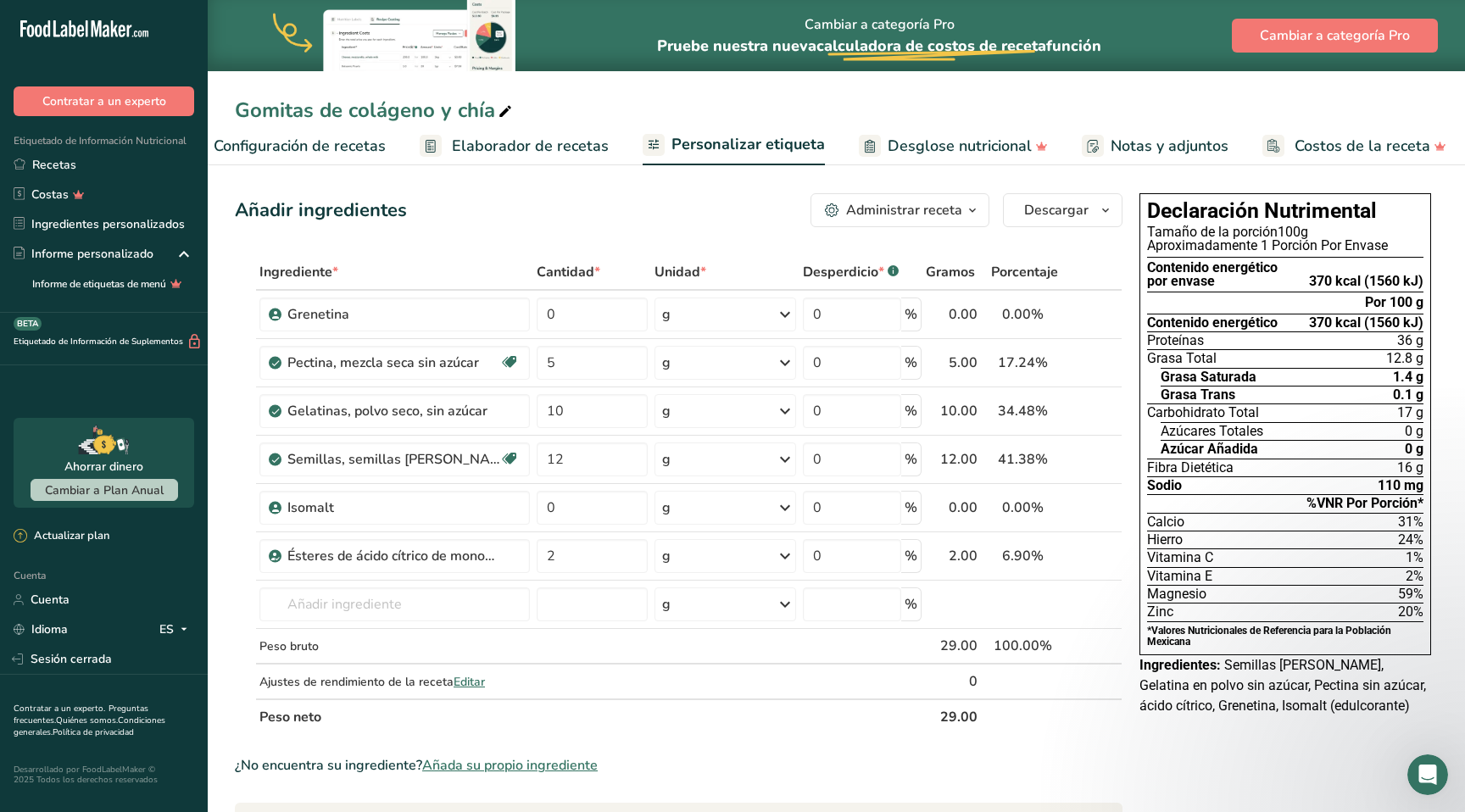 scroll, scrollTop: 0, scrollLeft: 53, axis: horizontal 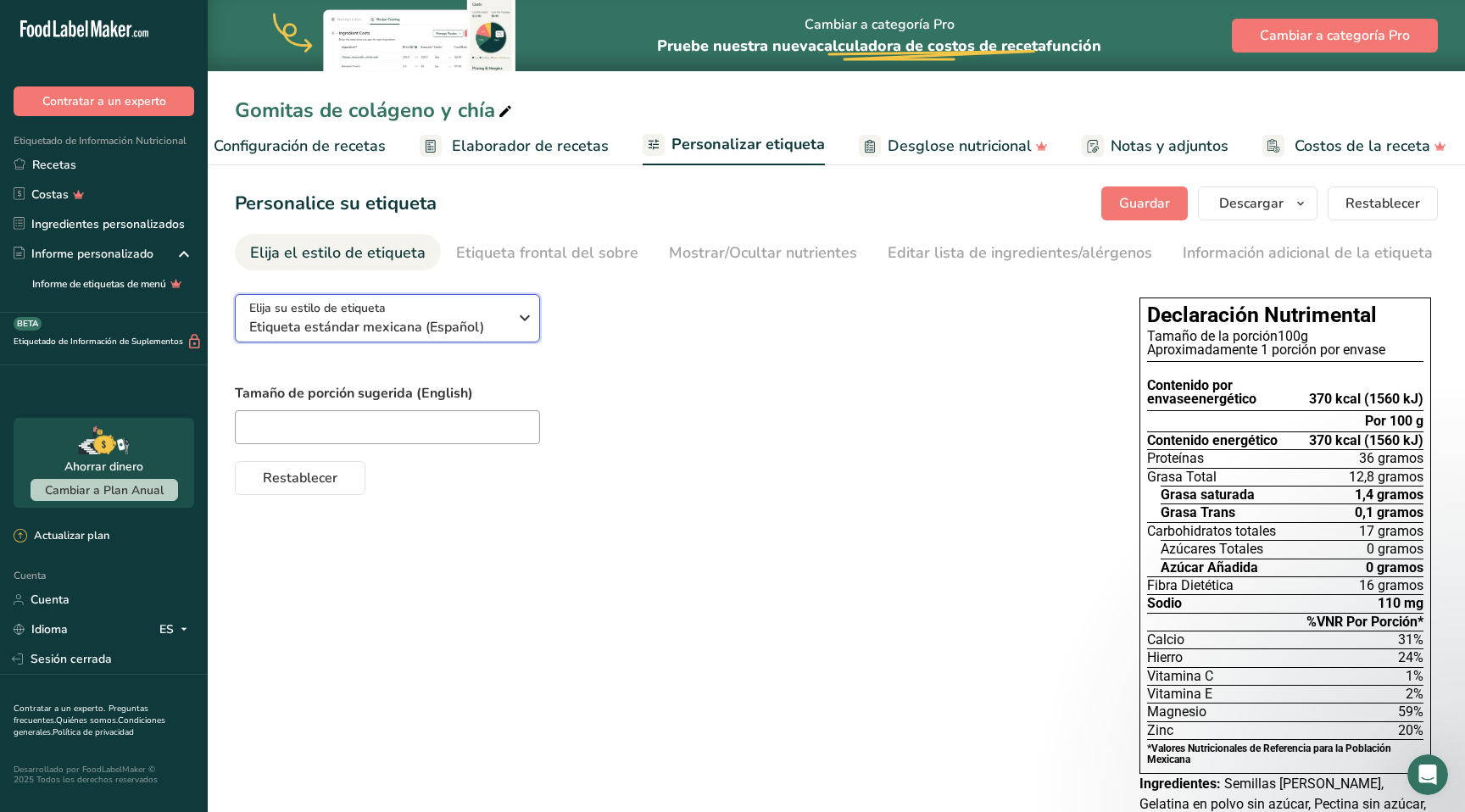 click at bounding box center [525, 318] 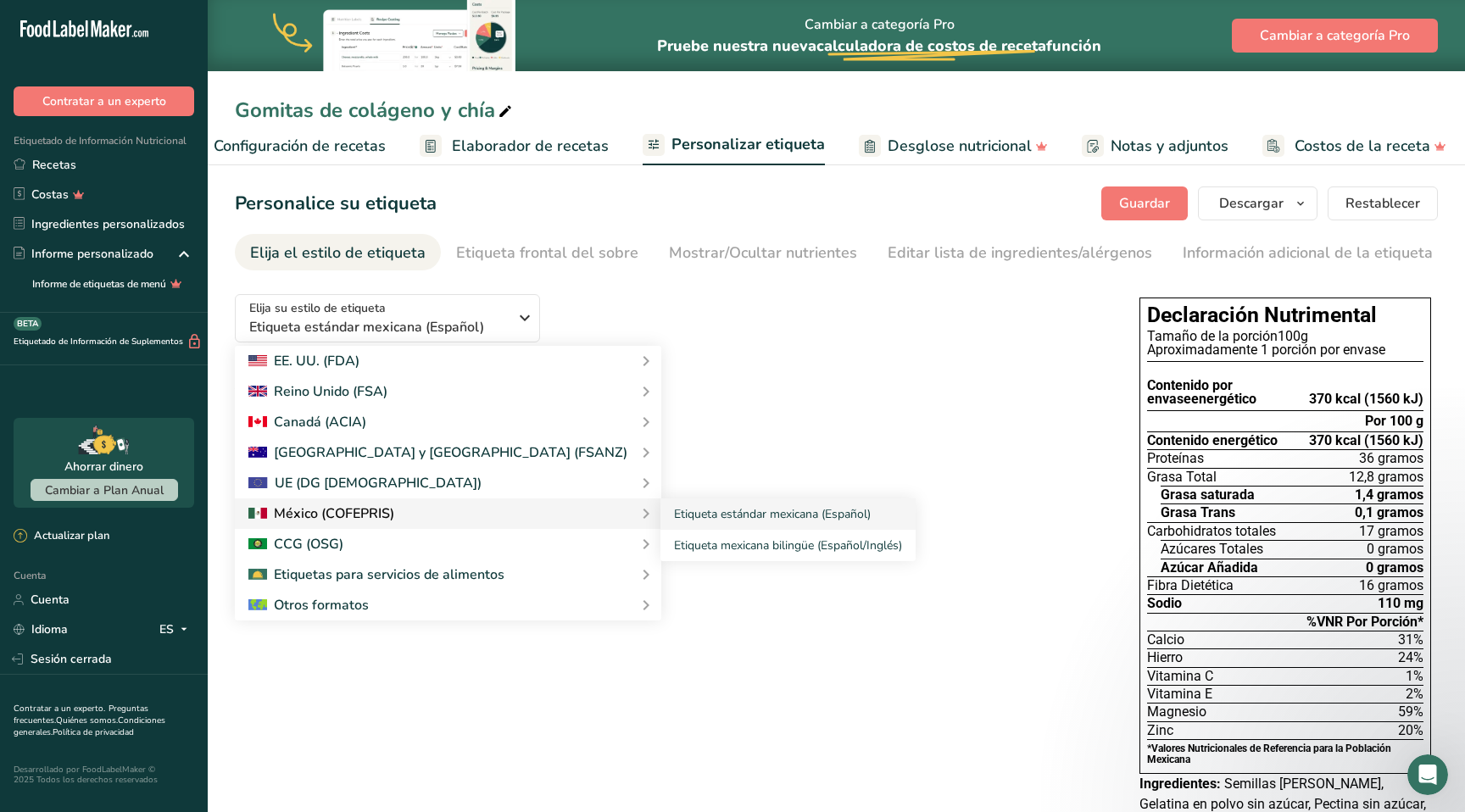 click on "México (COFEPRIS)" at bounding box center (334, 514) 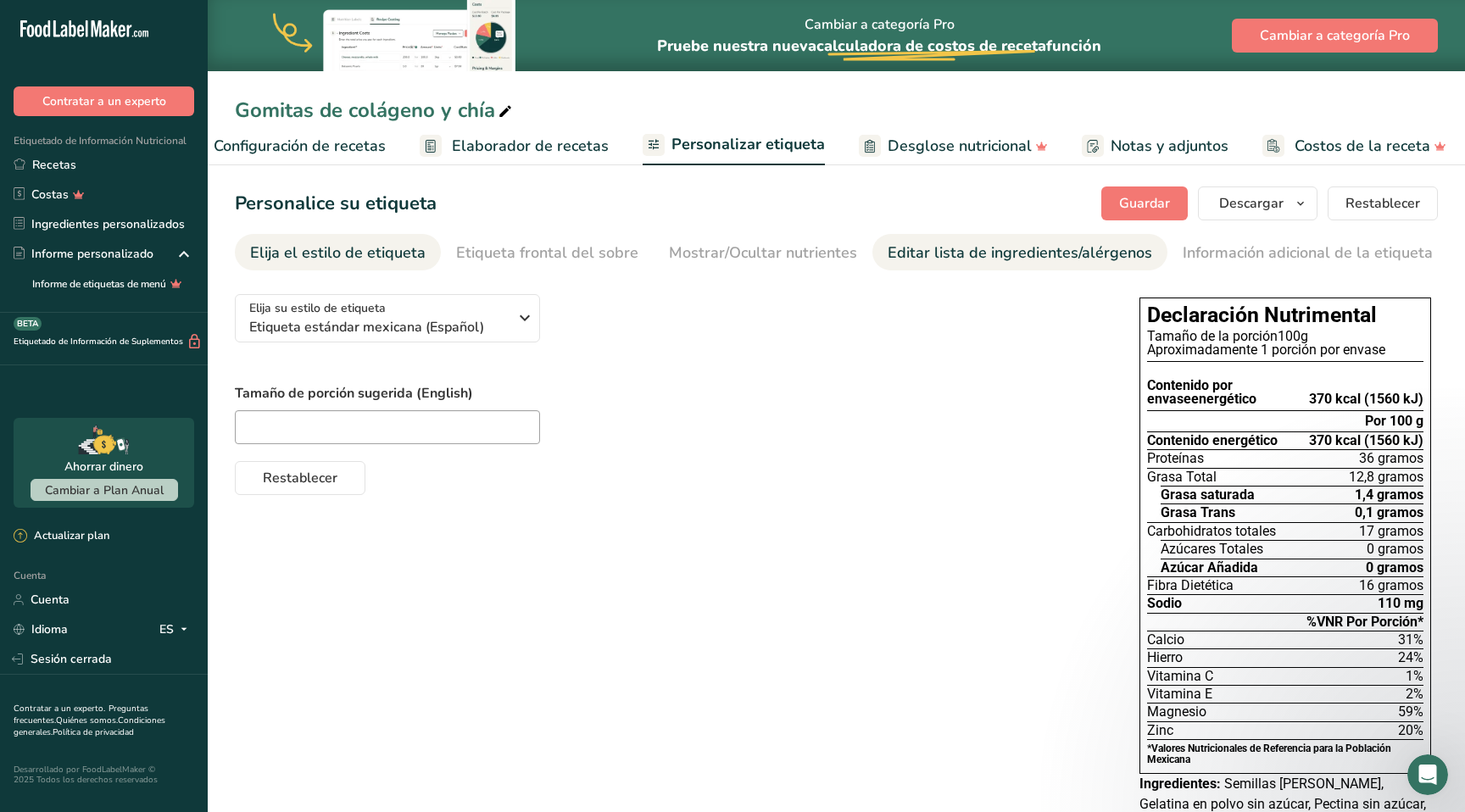 click on "Editar lista de ingredientes/alérgenos" at bounding box center (1020, 253) 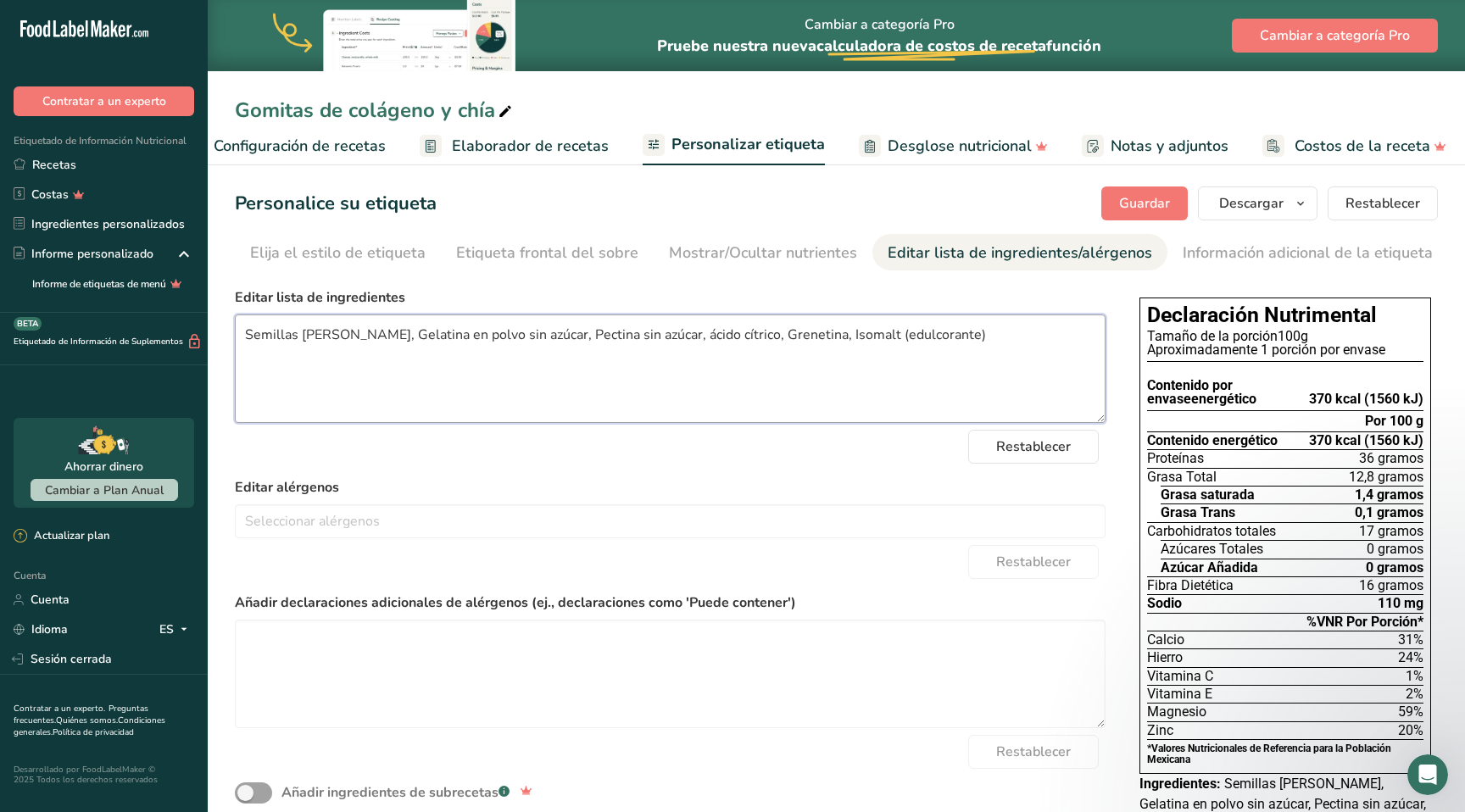 click on "Semillas [PERSON_NAME], Gelatina en polvo sin azúcar, Pectina sin azúcar, ácido cítrico, Grenetina, Isomalt (edulcorante)" at bounding box center [670, 369] 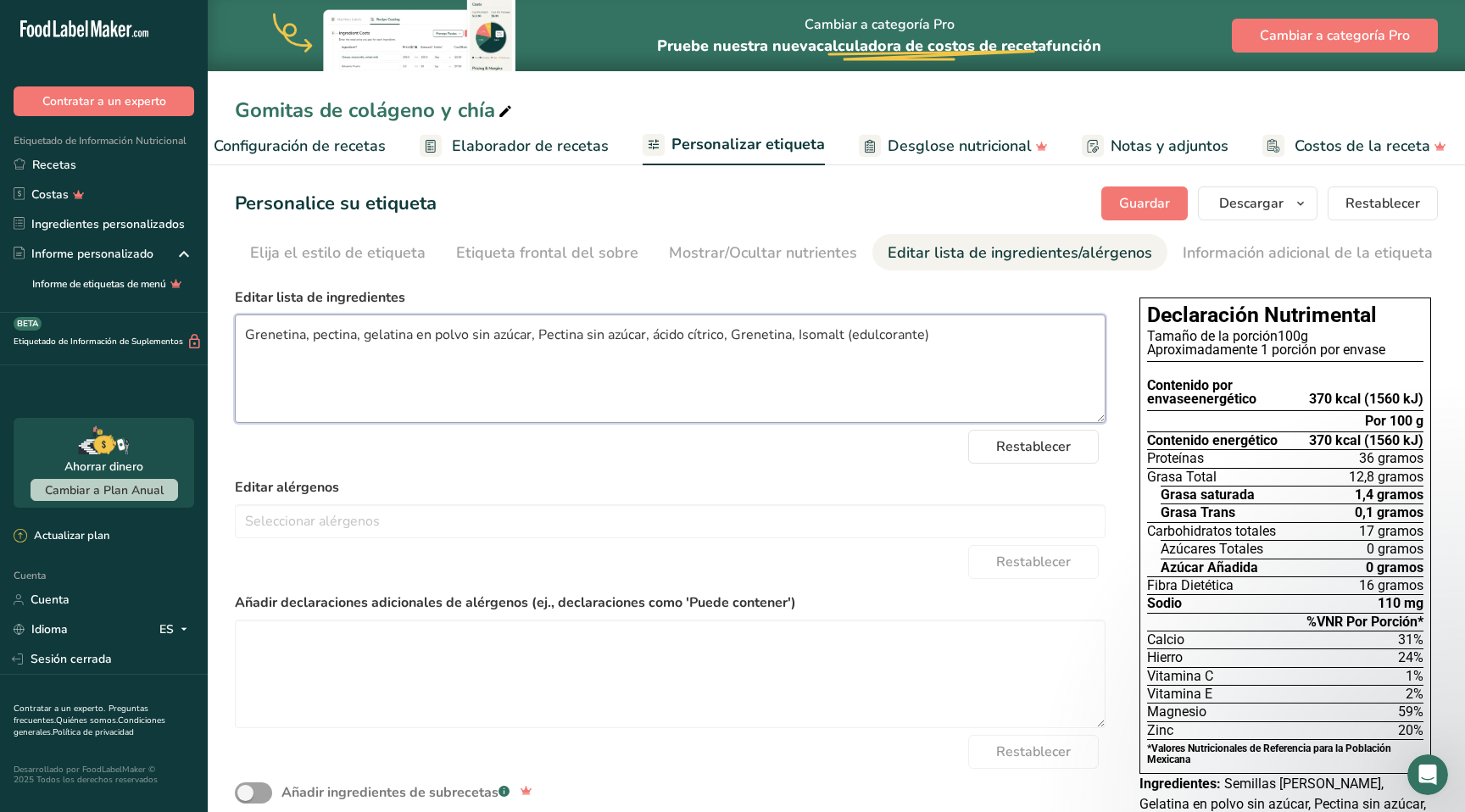 drag, startPoint x: 645, startPoint y: 336, endPoint x: 539, endPoint y: 335, distance: 106.005 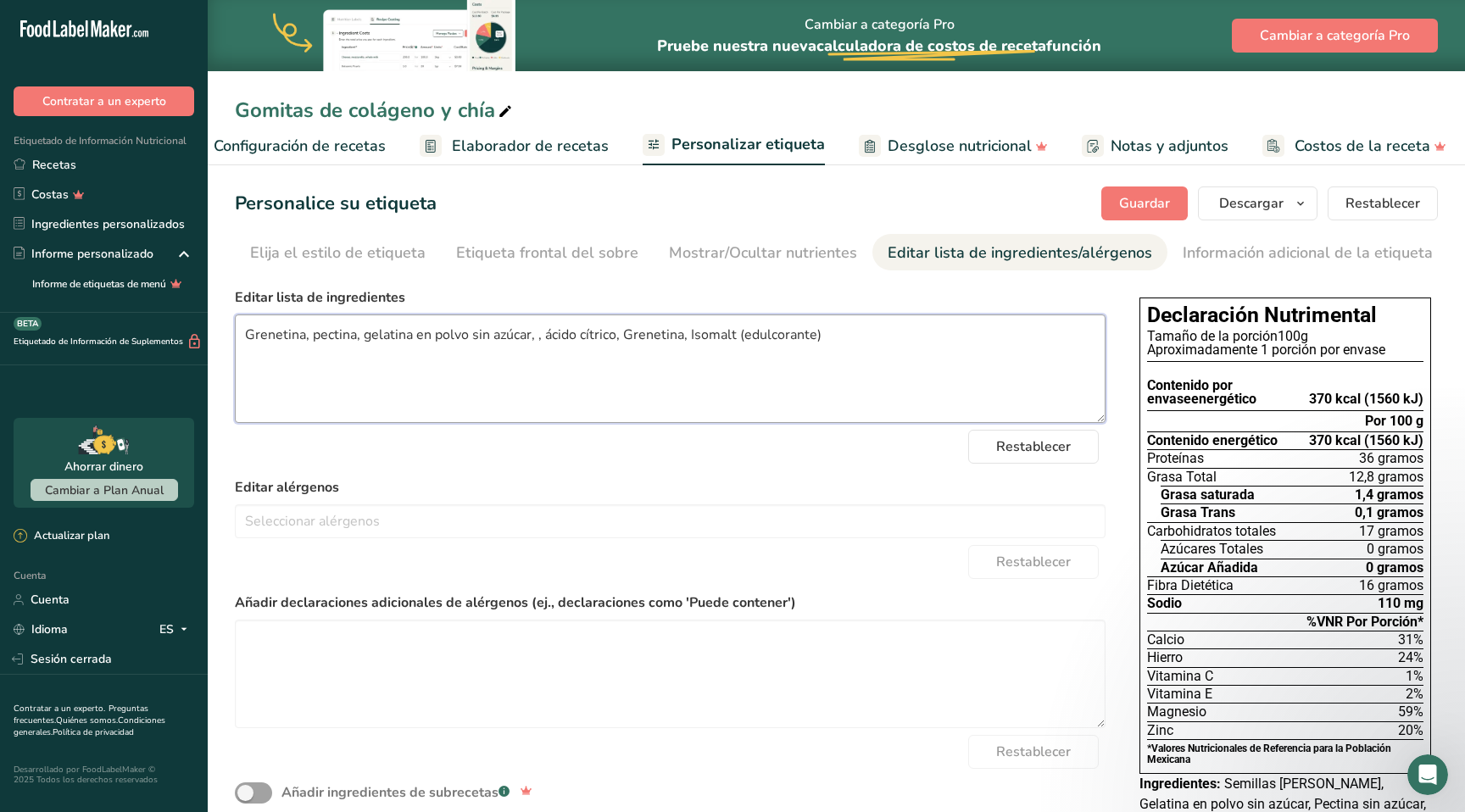 paste on "Semillas [PERSON_NAME]" 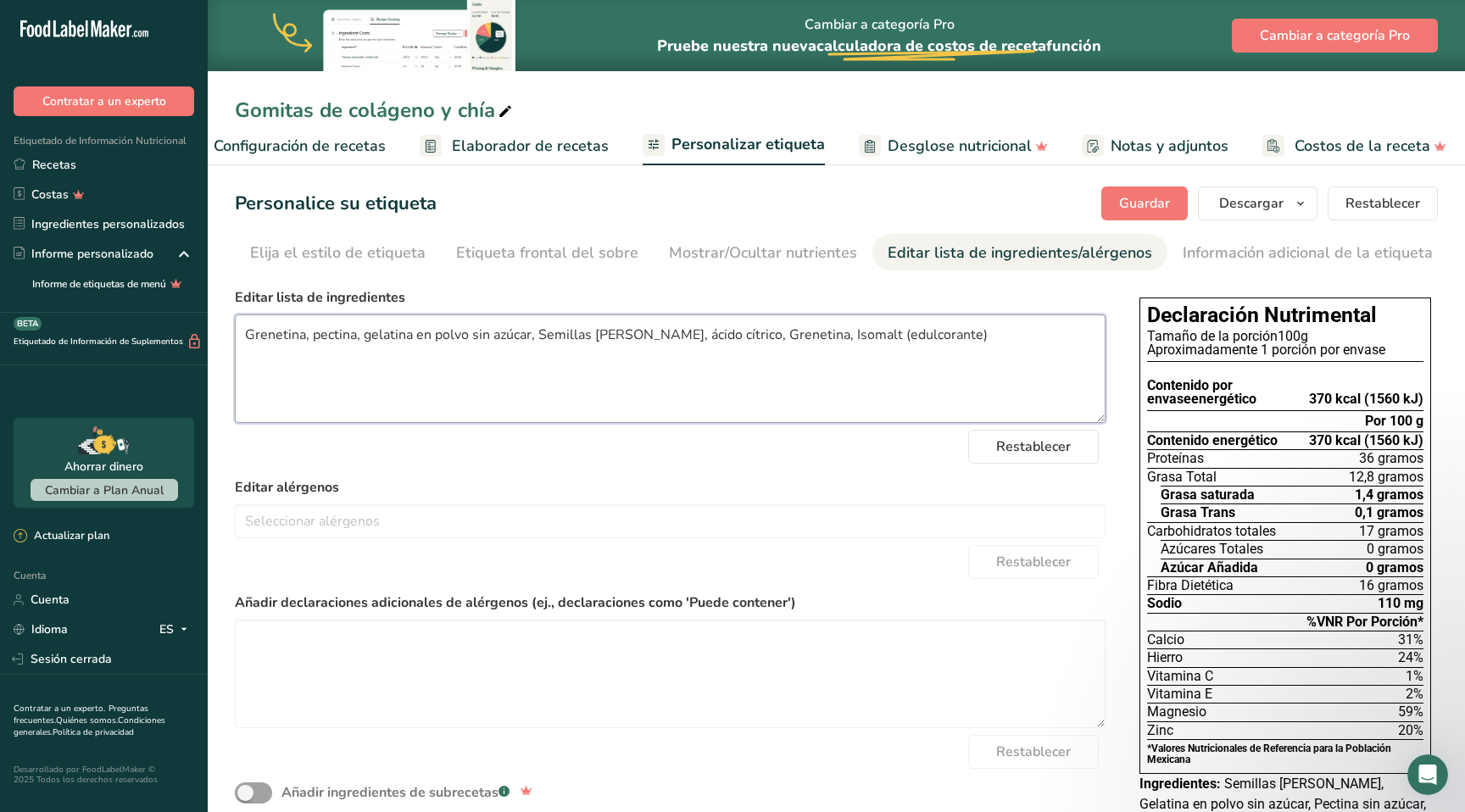 click on "Grenetina, pectina, gelatina en polvo sin azúcar, Semillas [PERSON_NAME], ácido cítrico, Grenetina, Isomalt (edulcorante)" at bounding box center (670, 369) 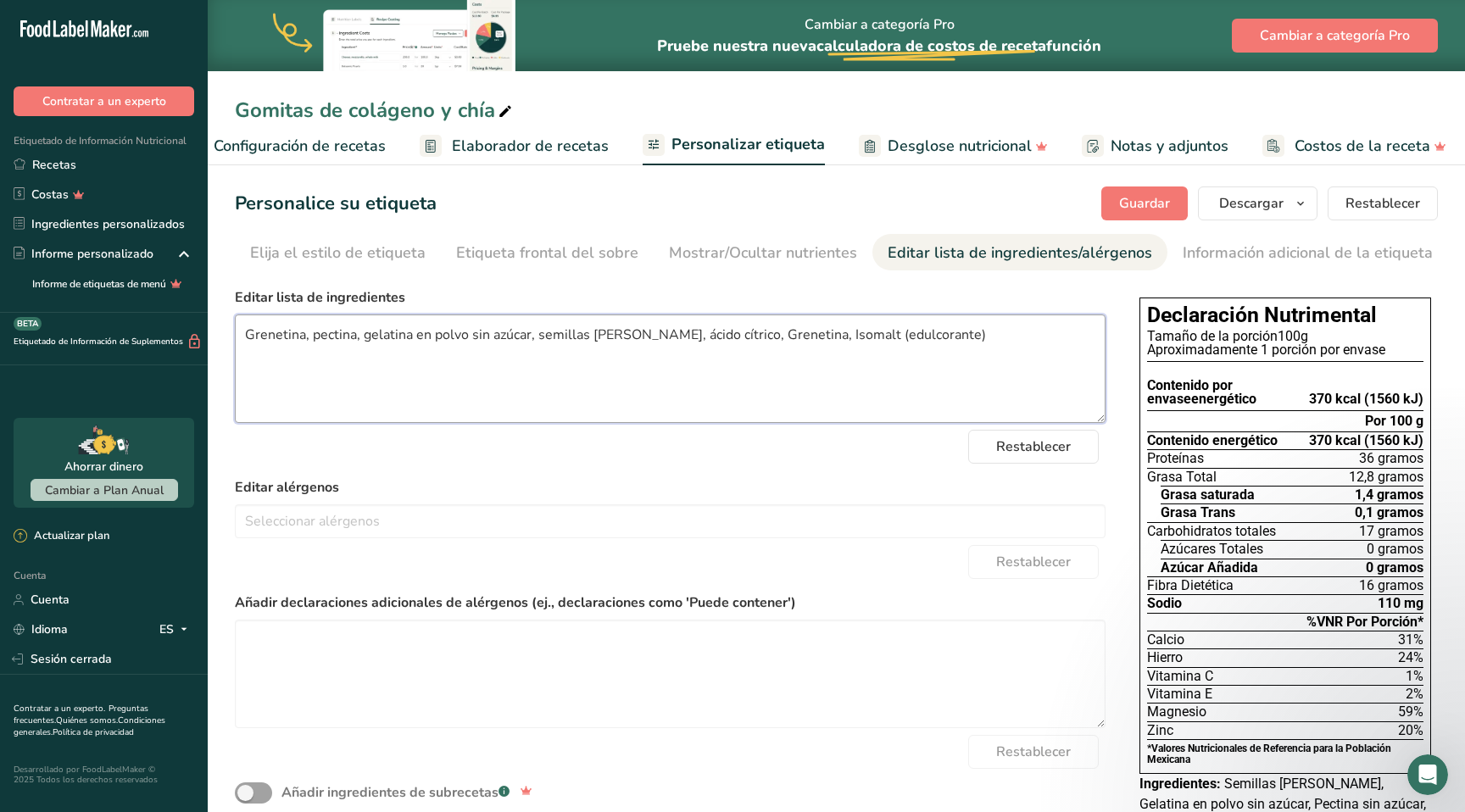 click on "Grenetina, pectina, gelatina en polvo sin azúcar, semillas [PERSON_NAME], ácido cítrico, Grenetina, Isomalt (edulcorante)" at bounding box center (670, 369) 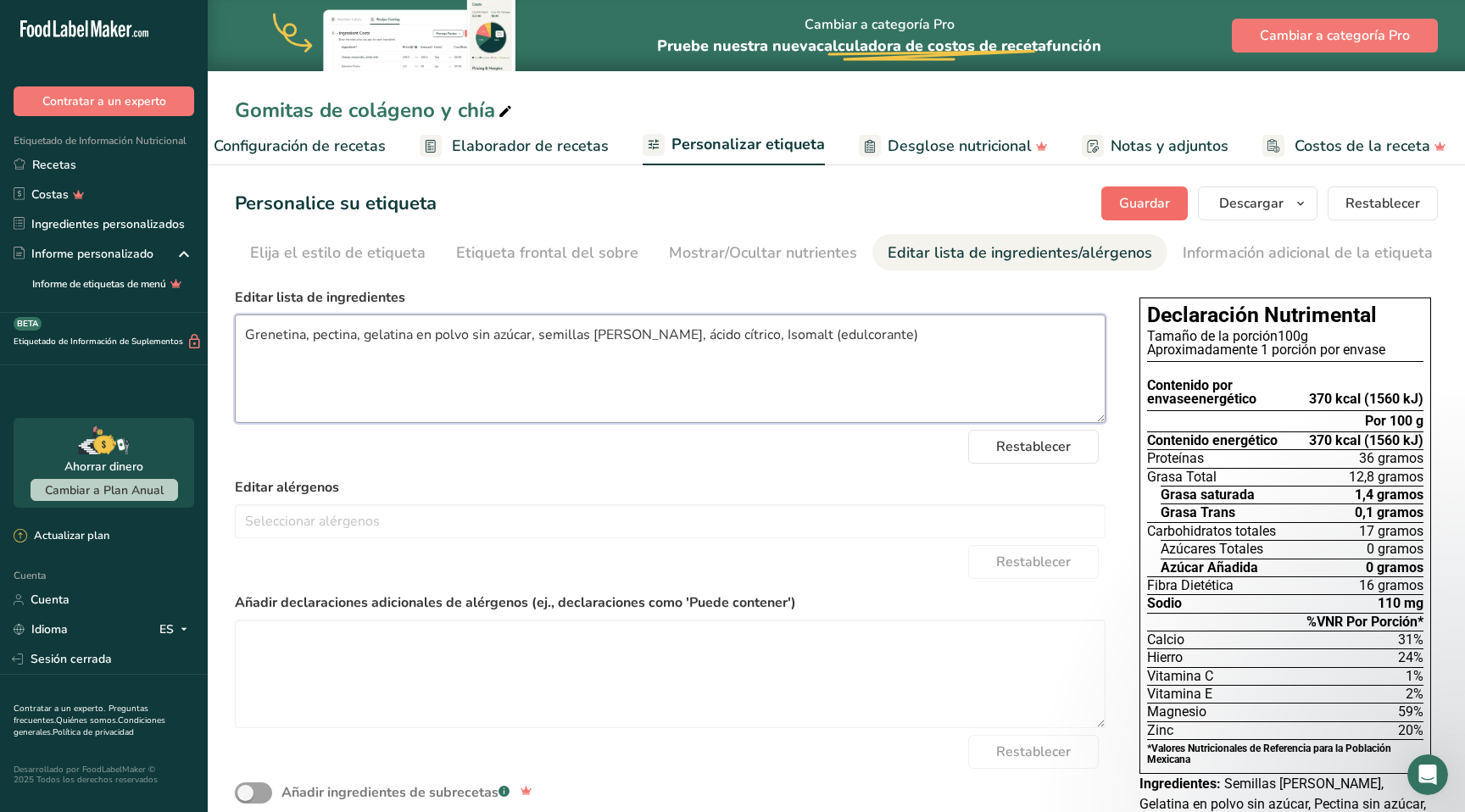 type on "Grenetina, pectina, gelatina en polvo sin azúcar, semillas [PERSON_NAME], ácido cítrico, Isomalt (edulcorante)" 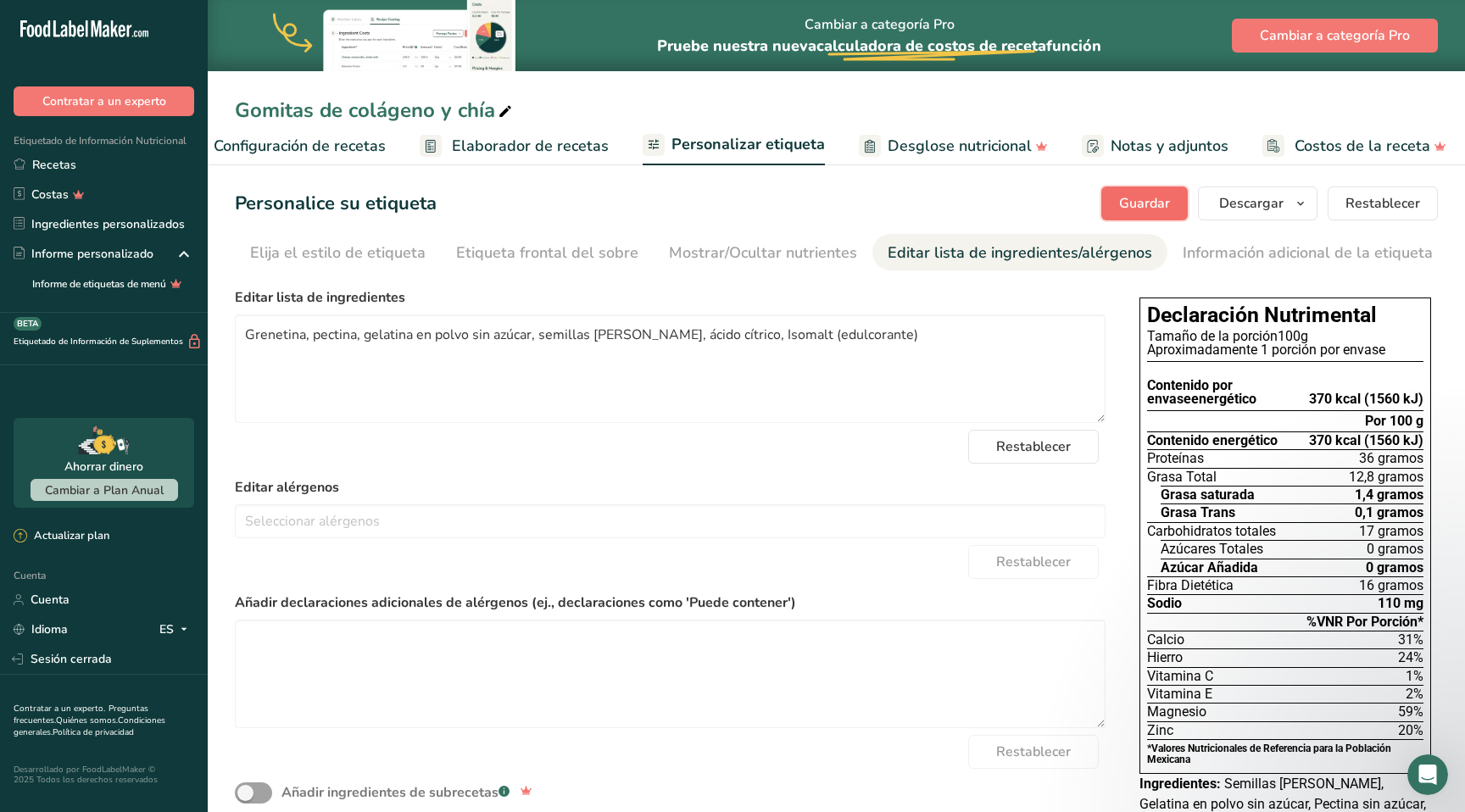 click on "Guardar" at bounding box center [1145, 203] 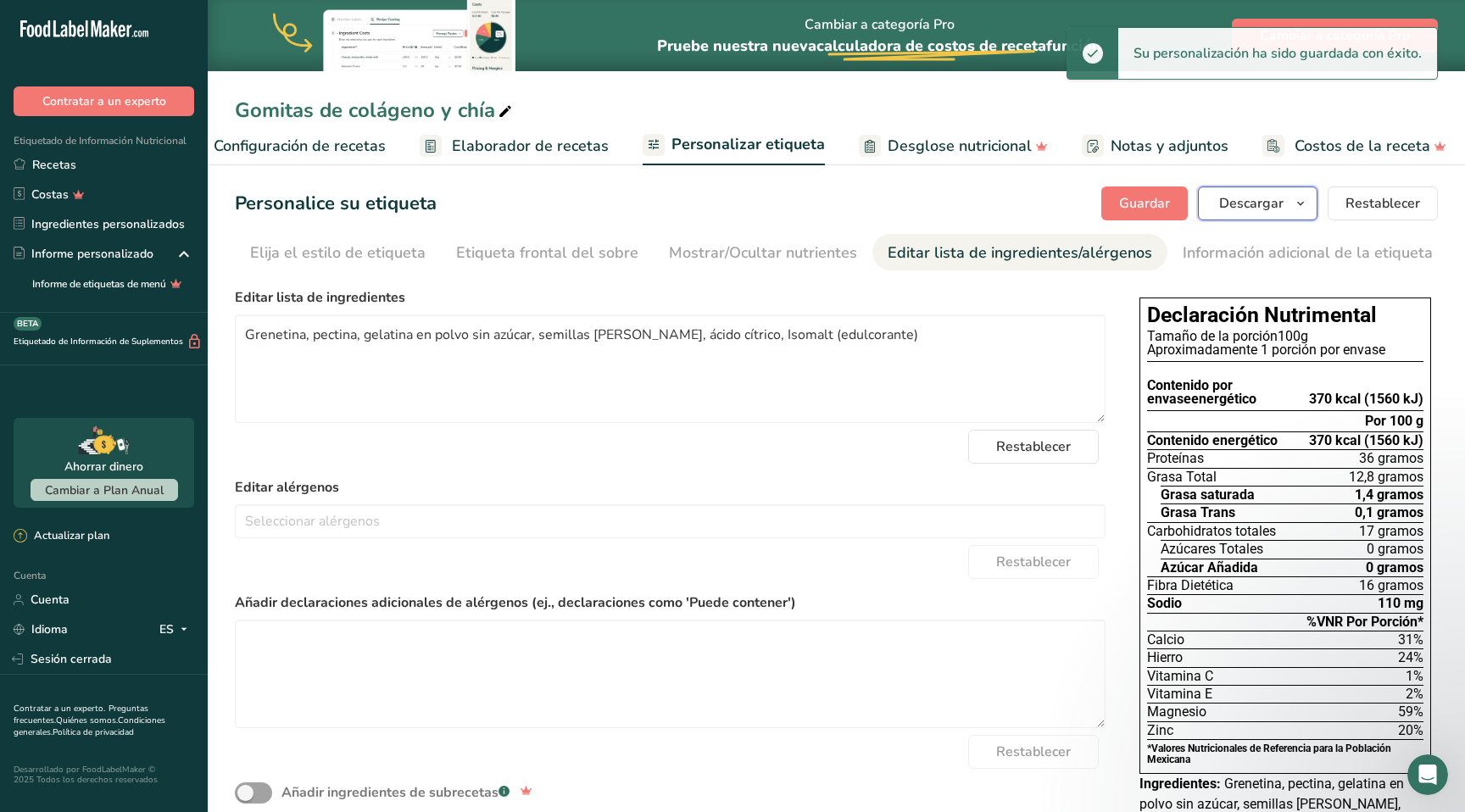 click at bounding box center [1301, 203] 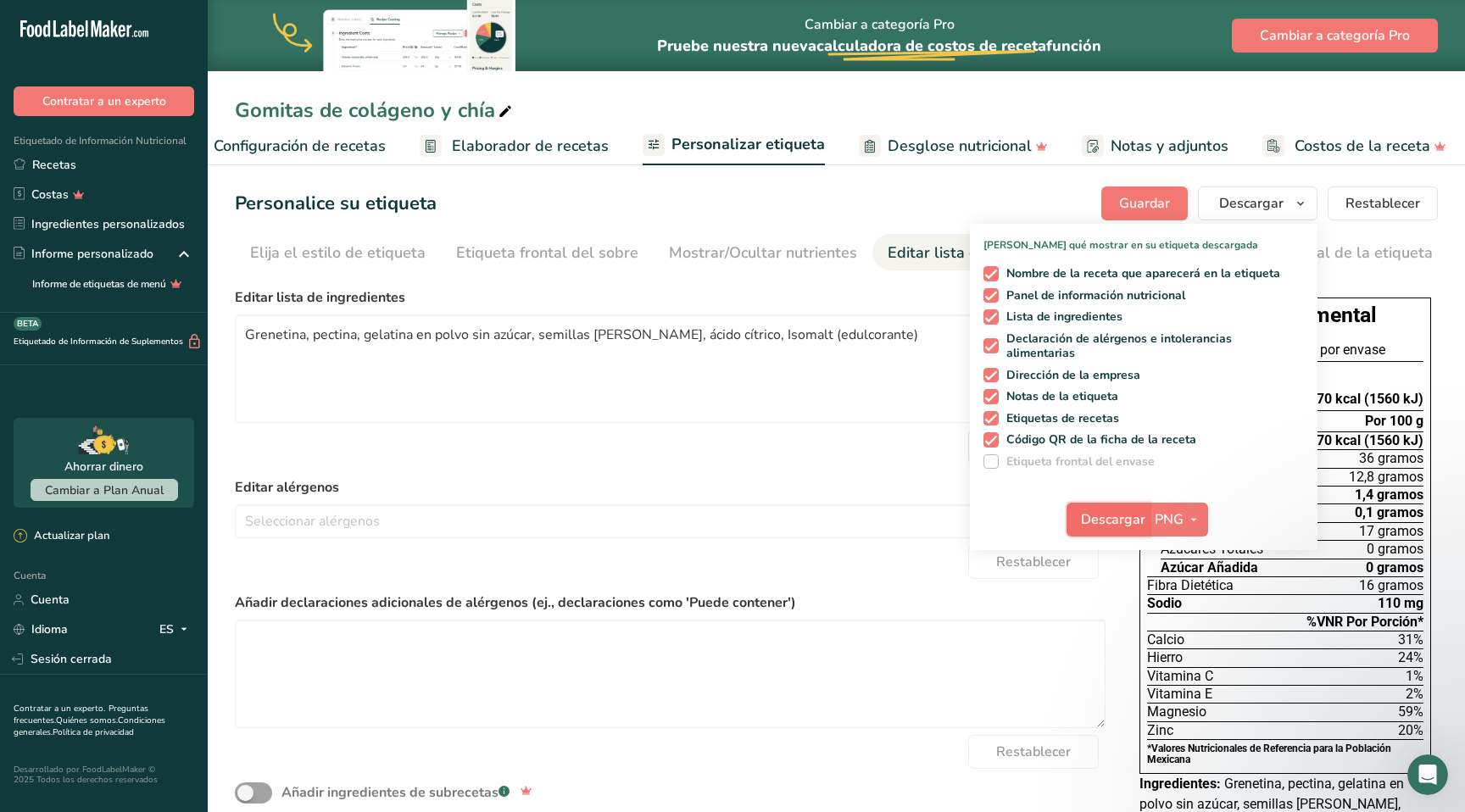 click on "Descargar" at bounding box center [1113, 520] 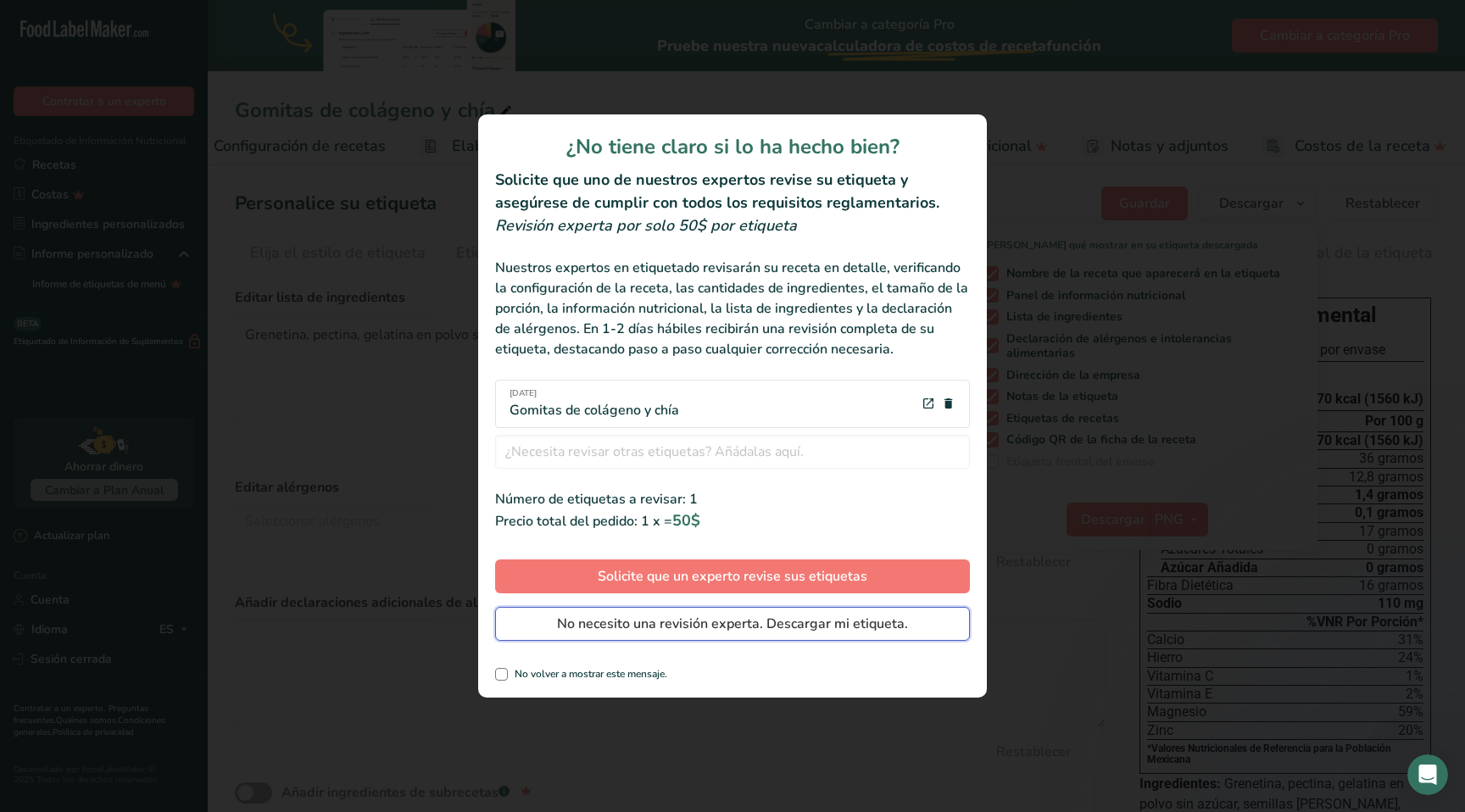 click on "No necesito una revisión experta. Descargar mi etiqueta." at bounding box center [732, 624] 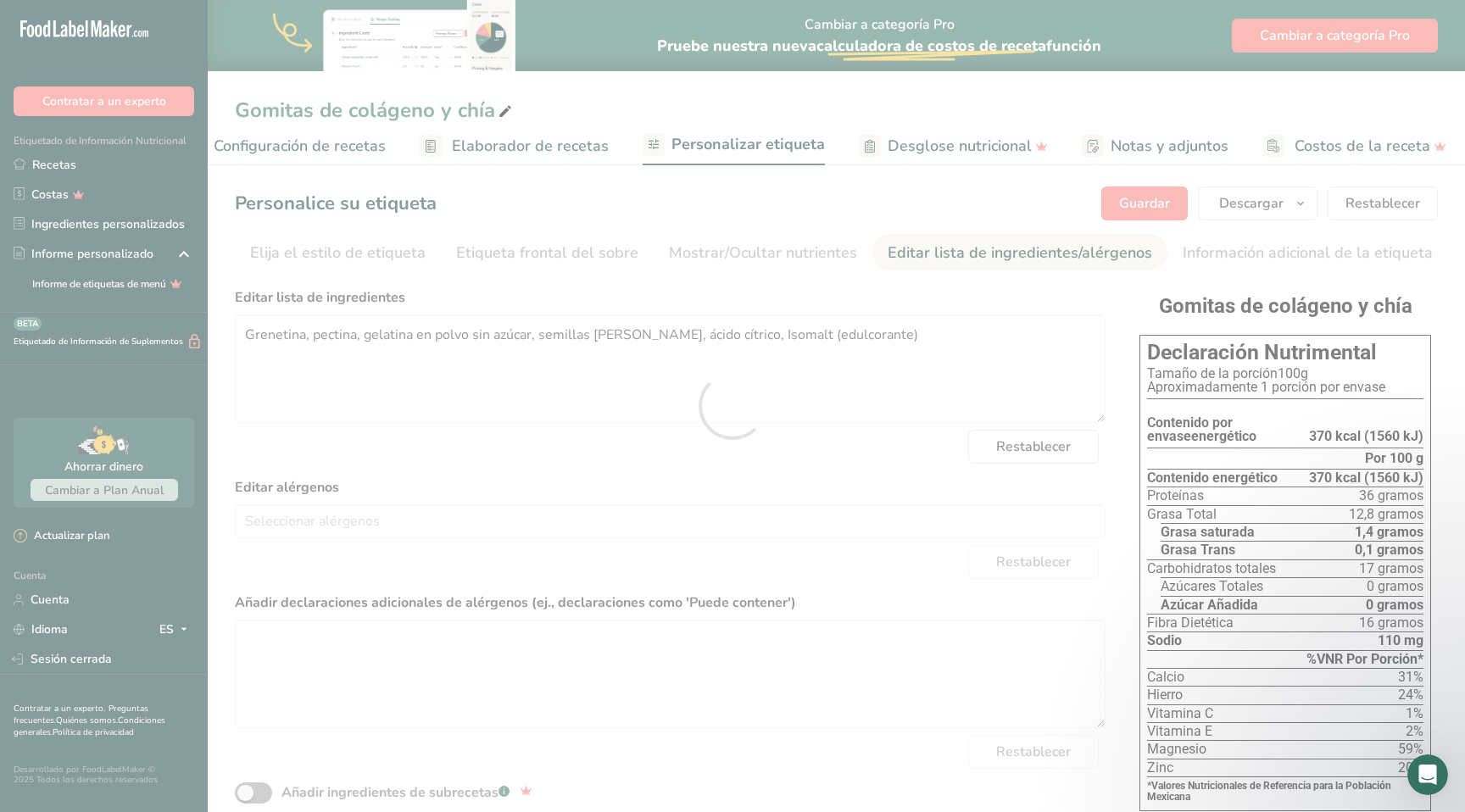 scroll, scrollTop: 0, scrollLeft: 0, axis: both 